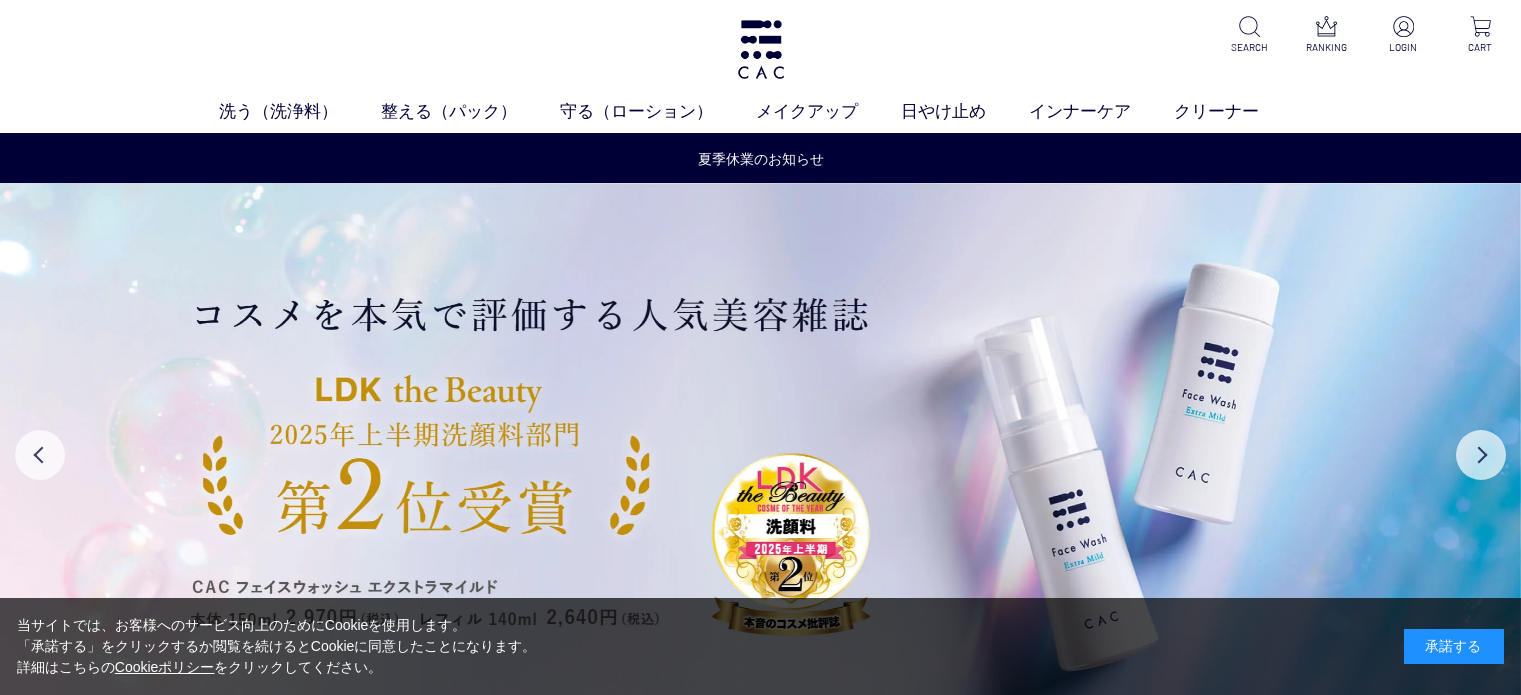 scroll, scrollTop: 0, scrollLeft: 0, axis: both 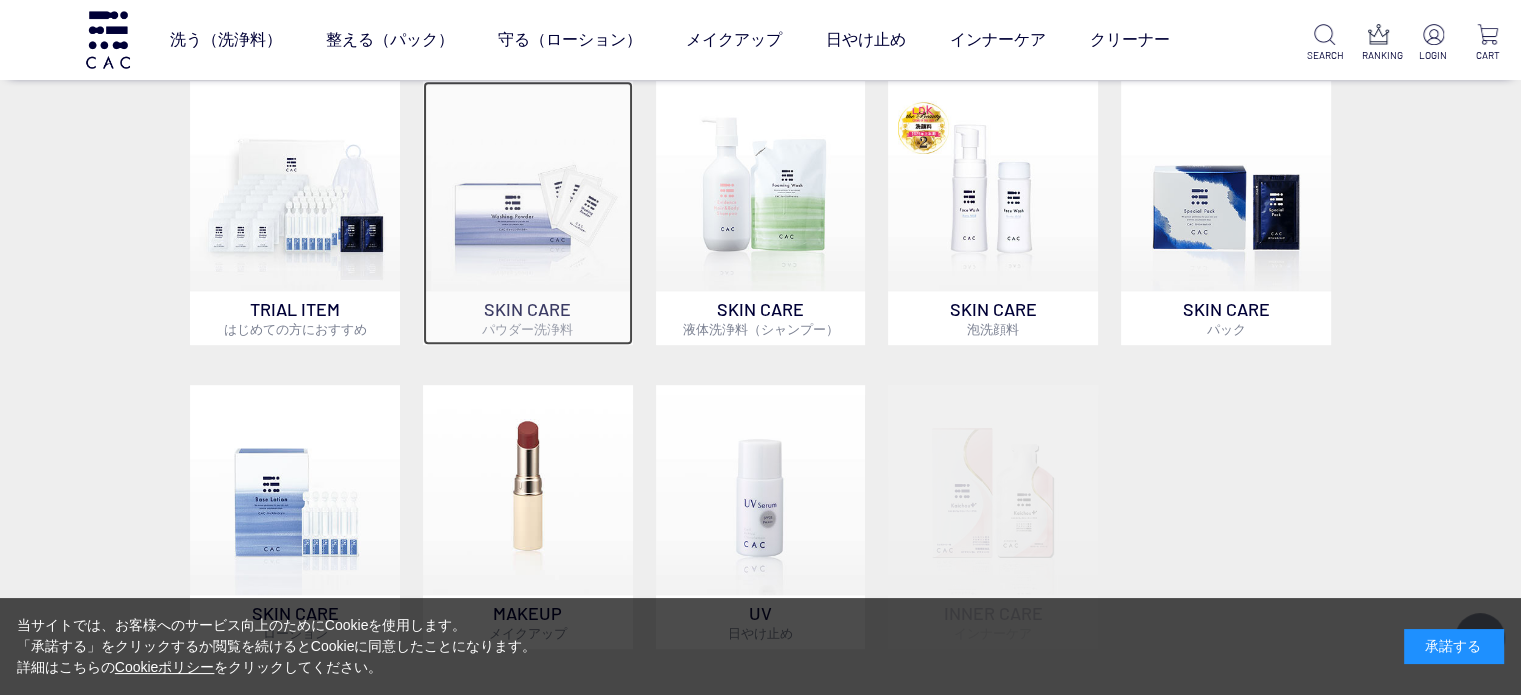 click at bounding box center (528, 186) 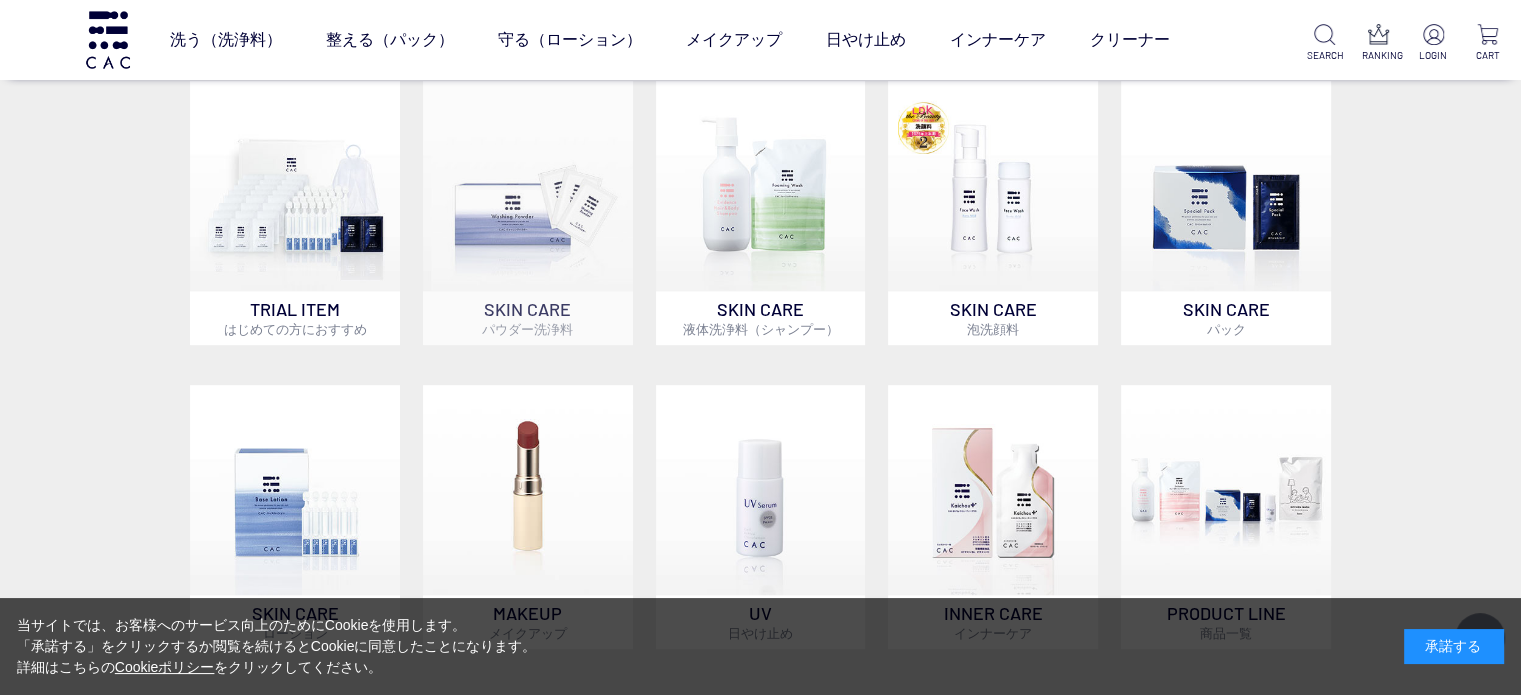 scroll, scrollTop: 875, scrollLeft: 0, axis: vertical 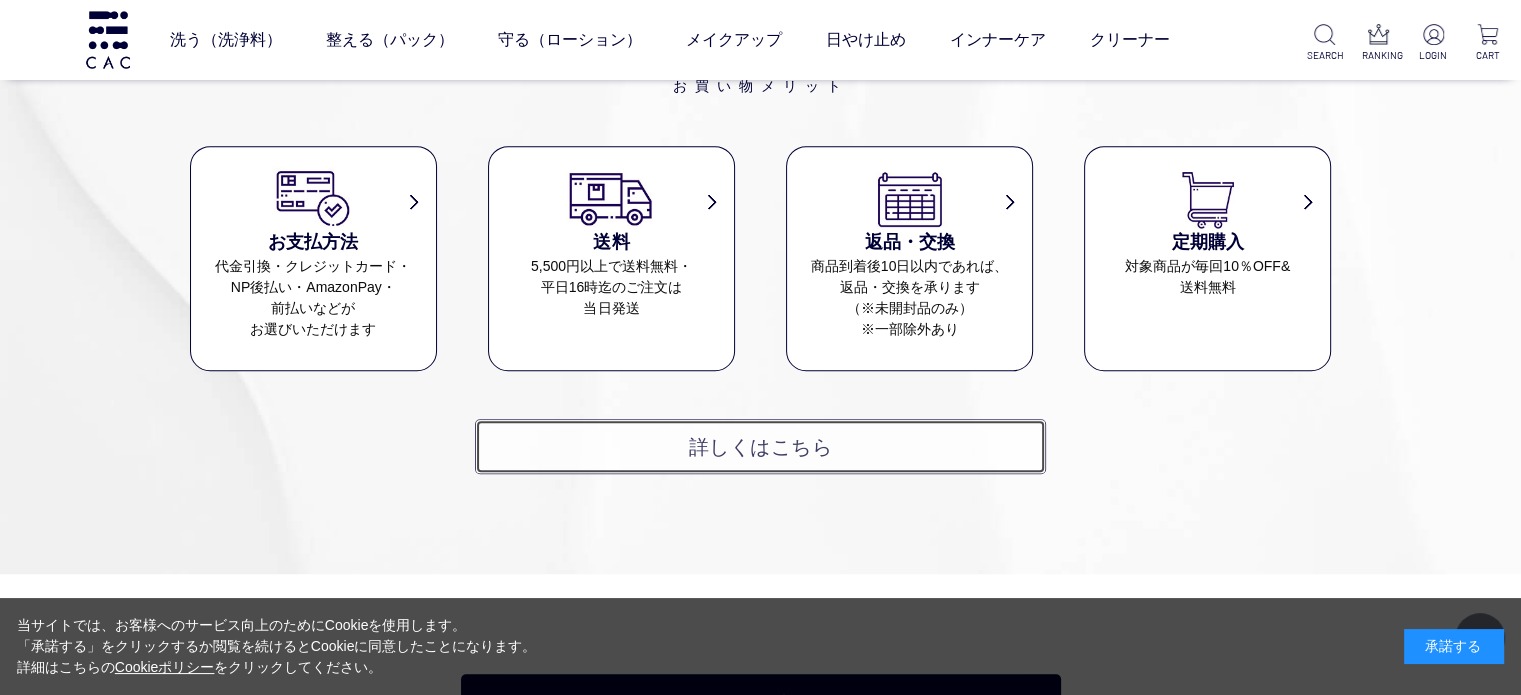 click on "詳しくはこちら" at bounding box center [760, 446] 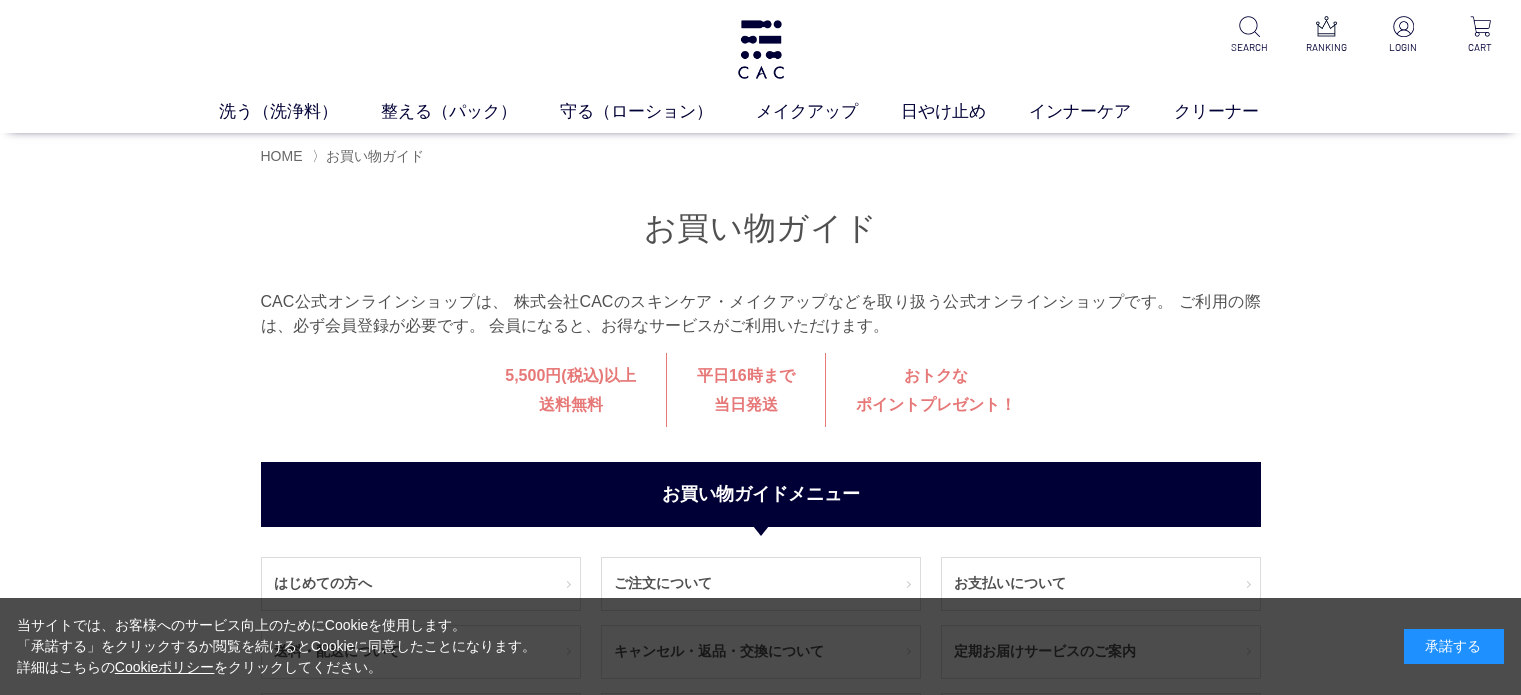 scroll, scrollTop: 0, scrollLeft: 0, axis: both 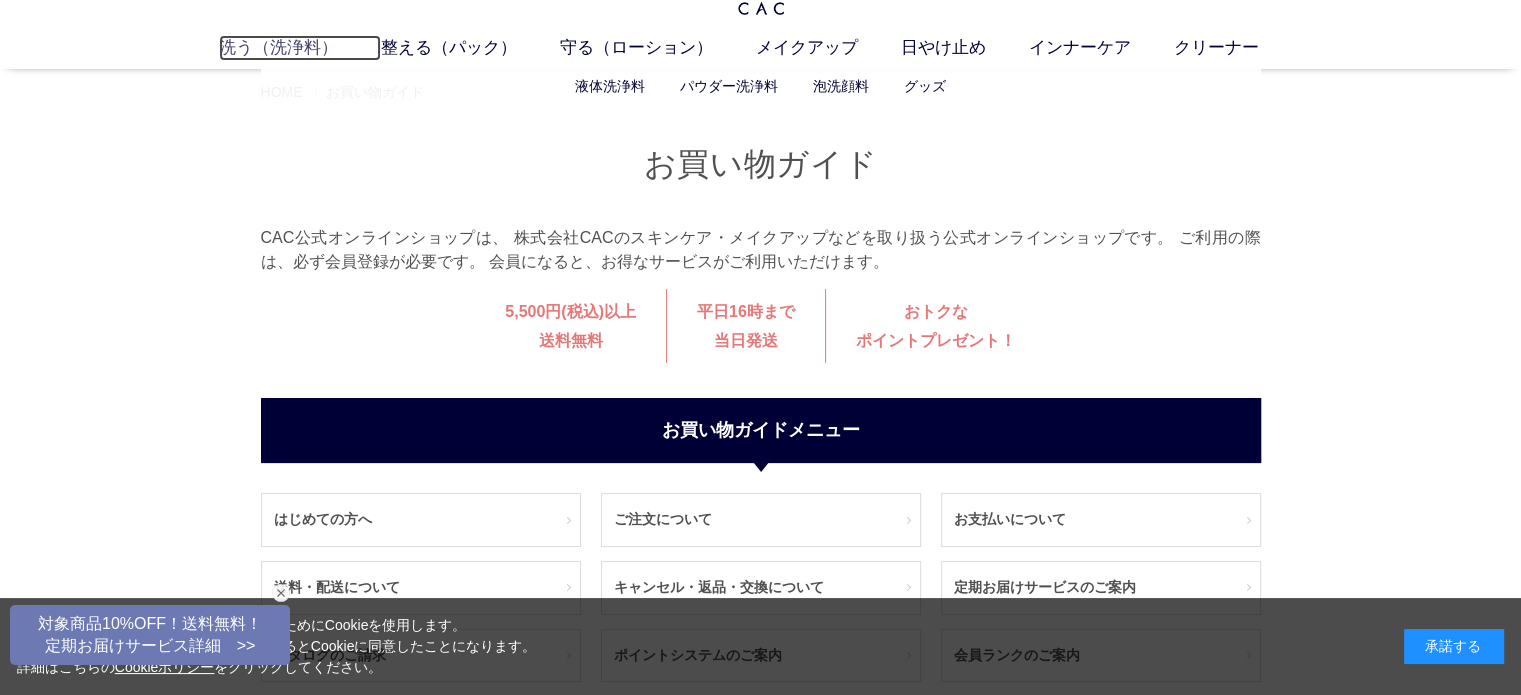 click on "洗う（洗浄料）" at bounding box center [300, 48] 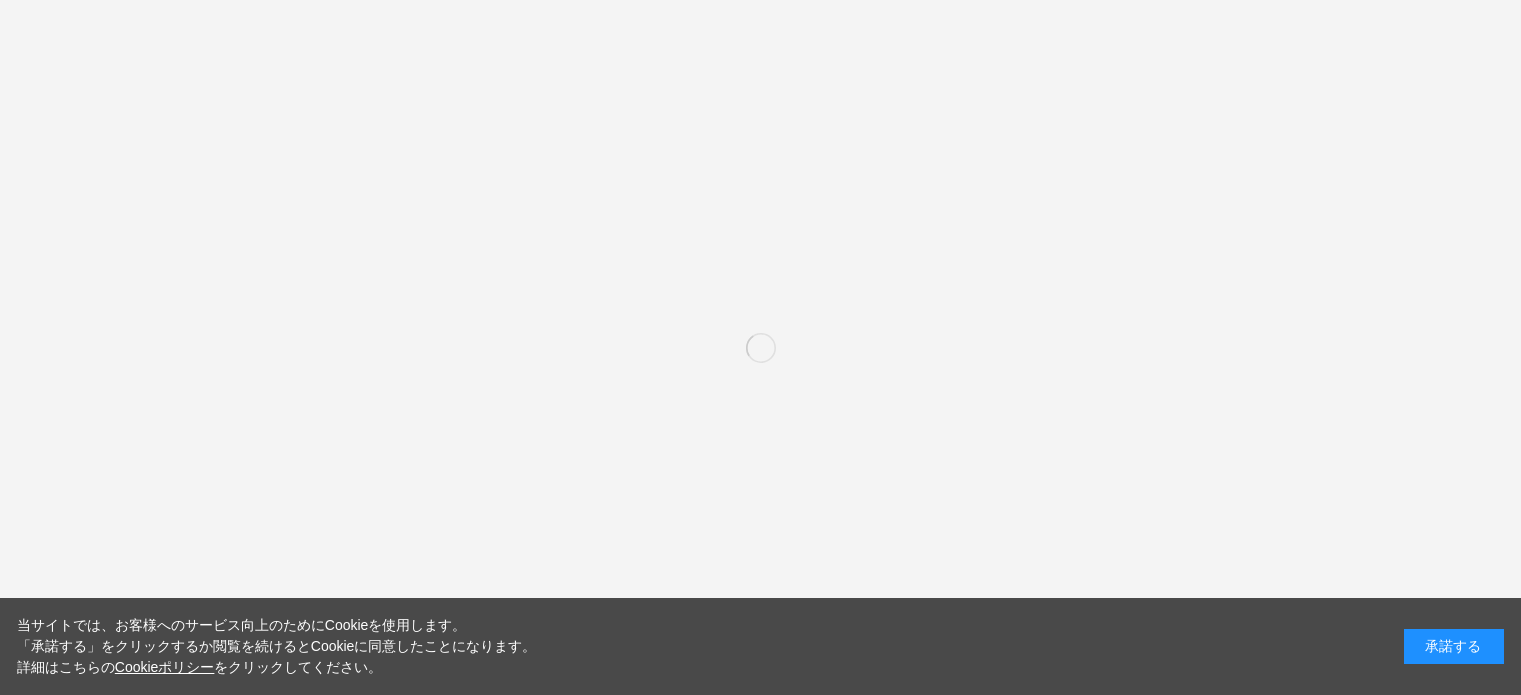 scroll, scrollTop: 0, scrollLeft: 0, axis: both 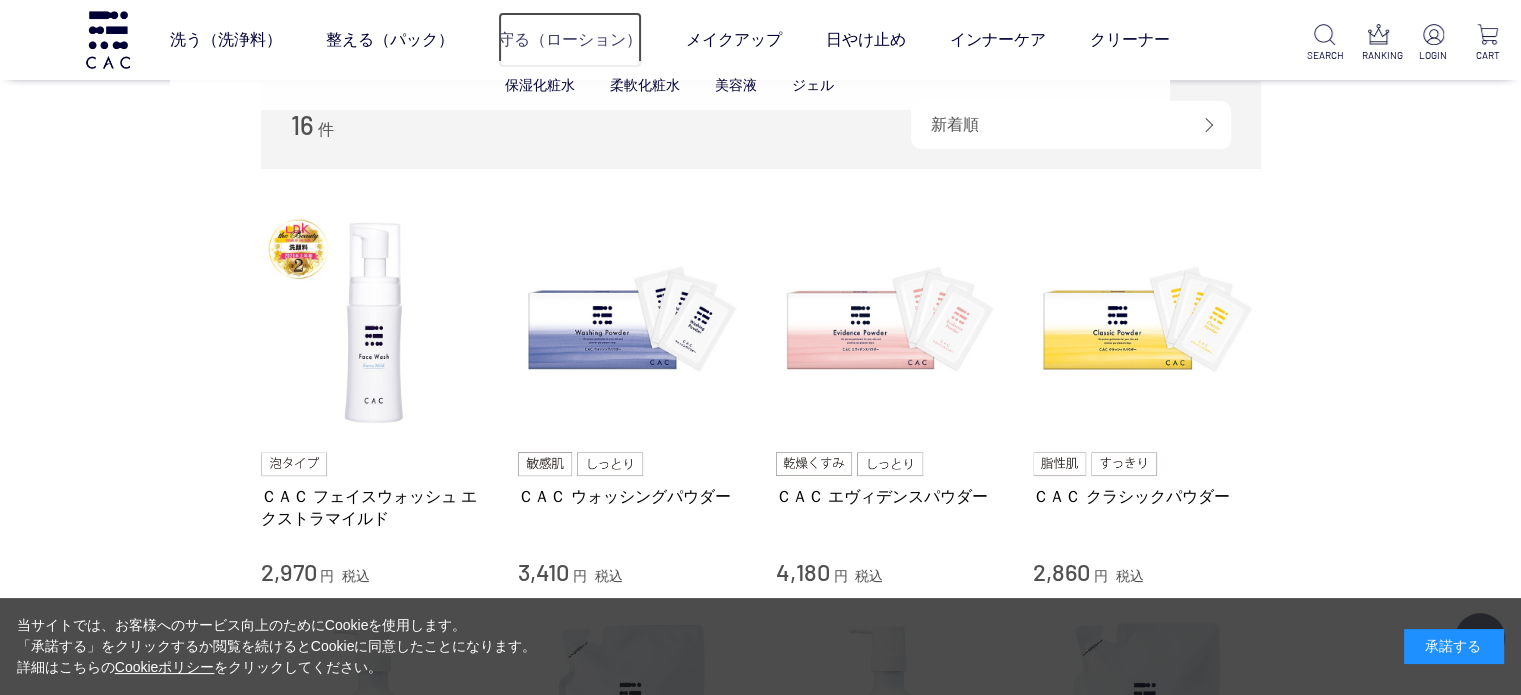 click on "守る（ローション）" at bounding box center (570, 40) 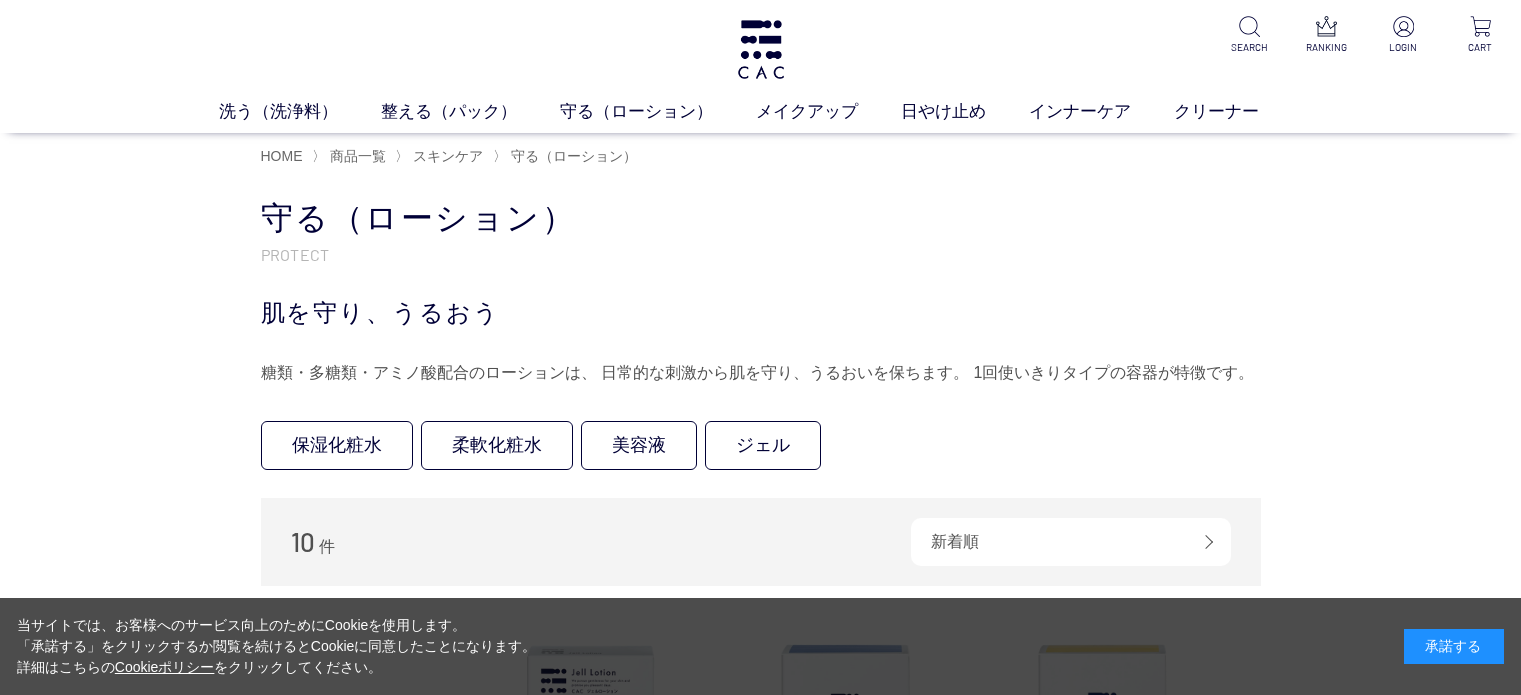 scroll, scrollTop: 0, scrollLeft: 0, axis: both 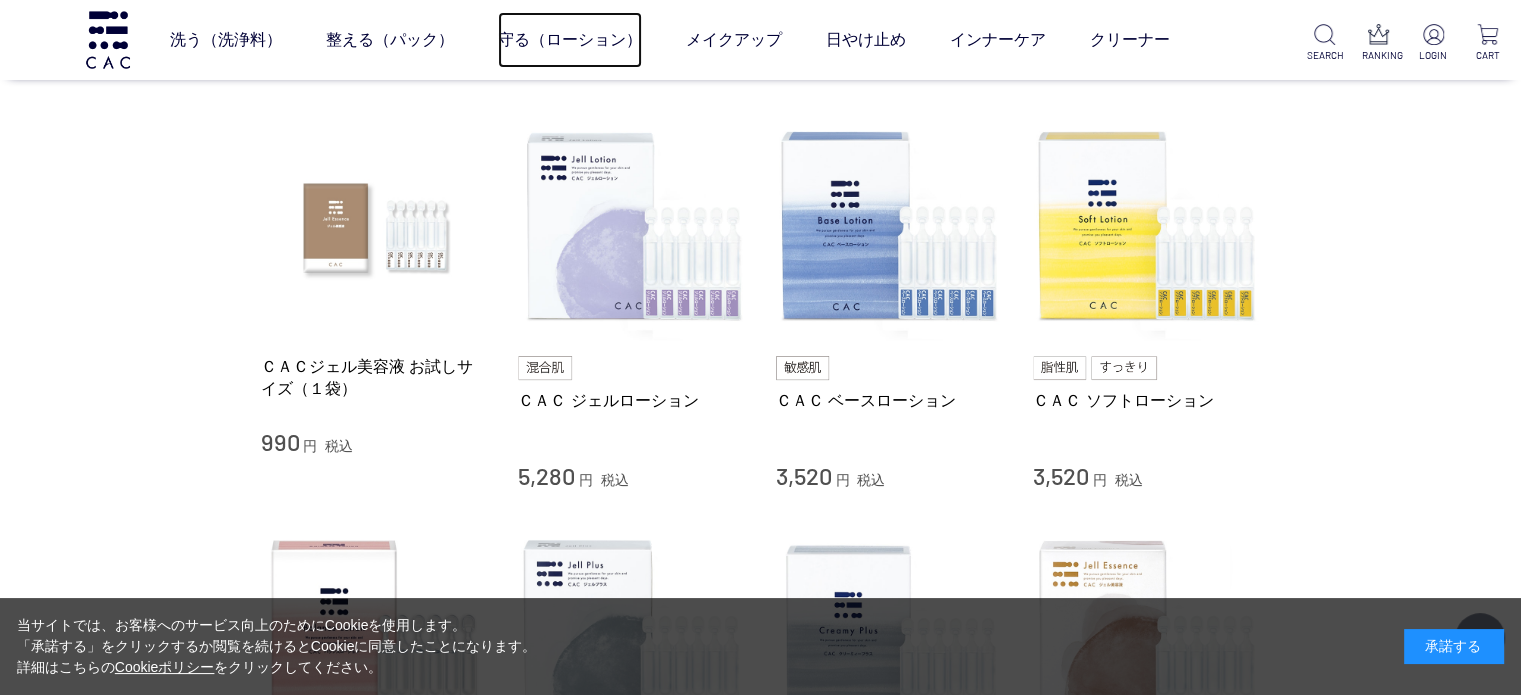 click on "守る（ローション）" at bounding box center [570, 40] 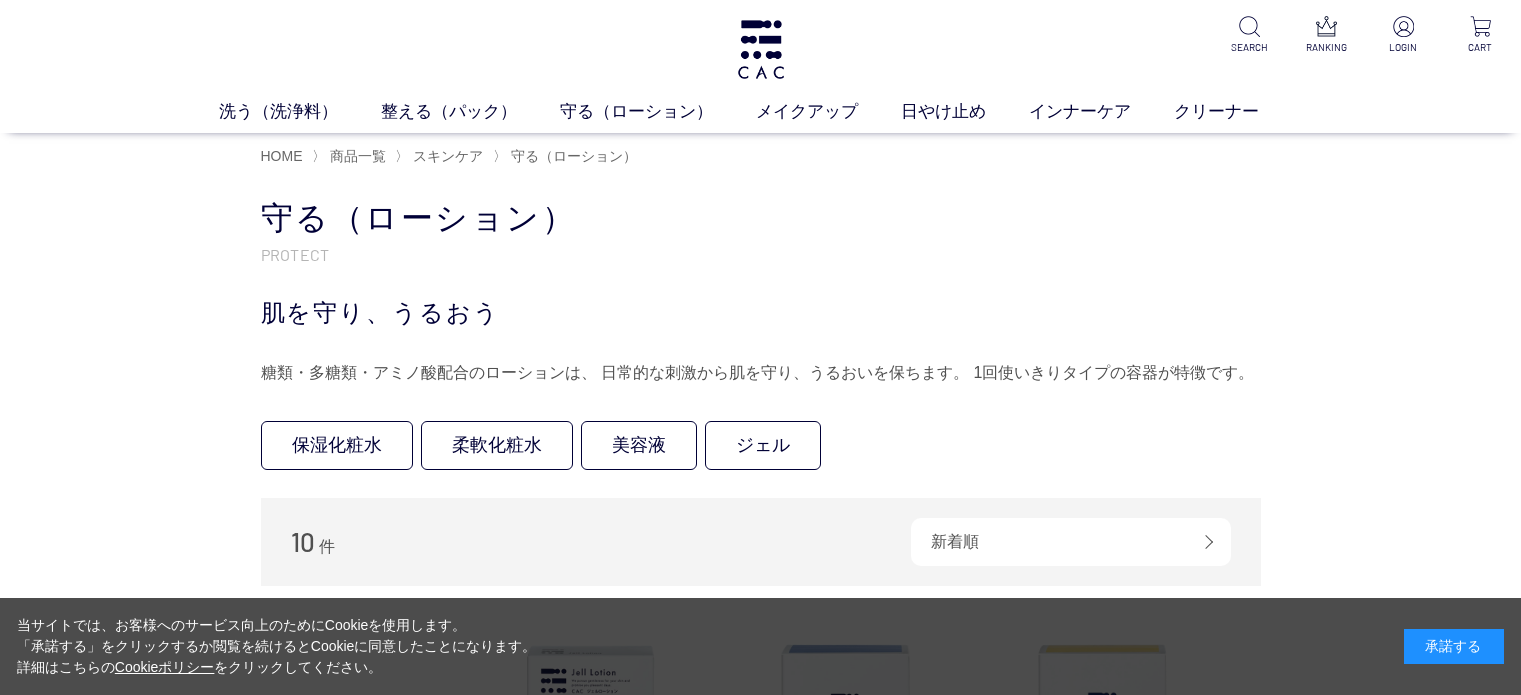 scroll, scrollTop: 0, scrollLeft: 0, axis: both 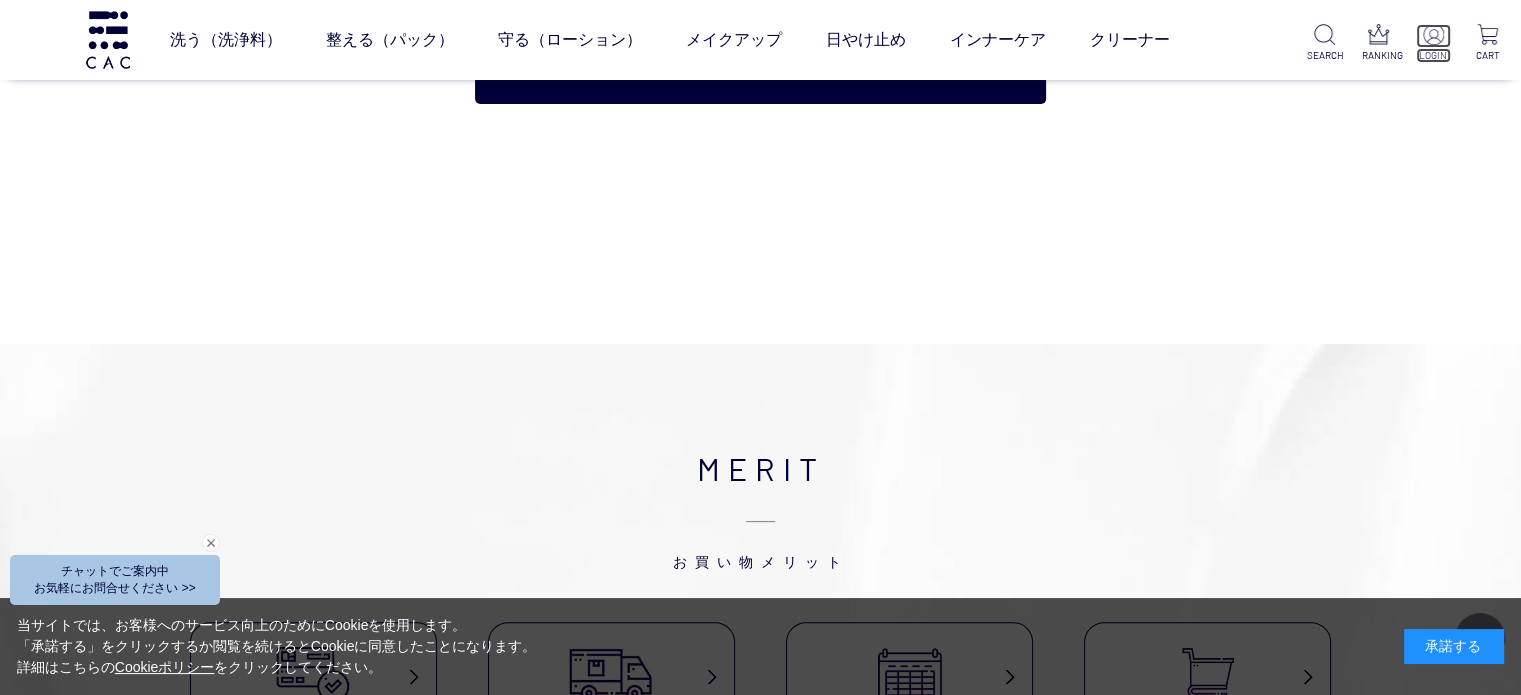 click at bounding box center (1433, 34) 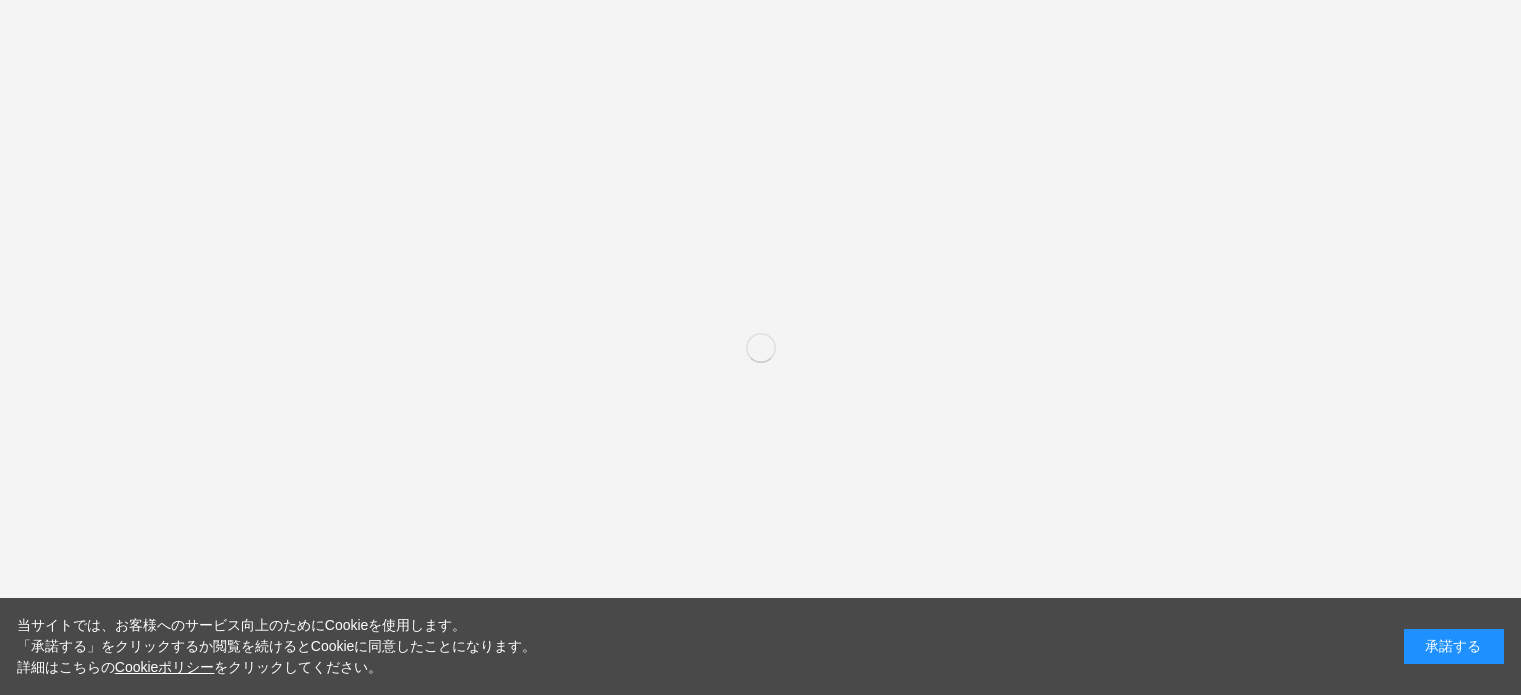 scroll, scrollTop: 0, scrollLeft: 0, axis: both 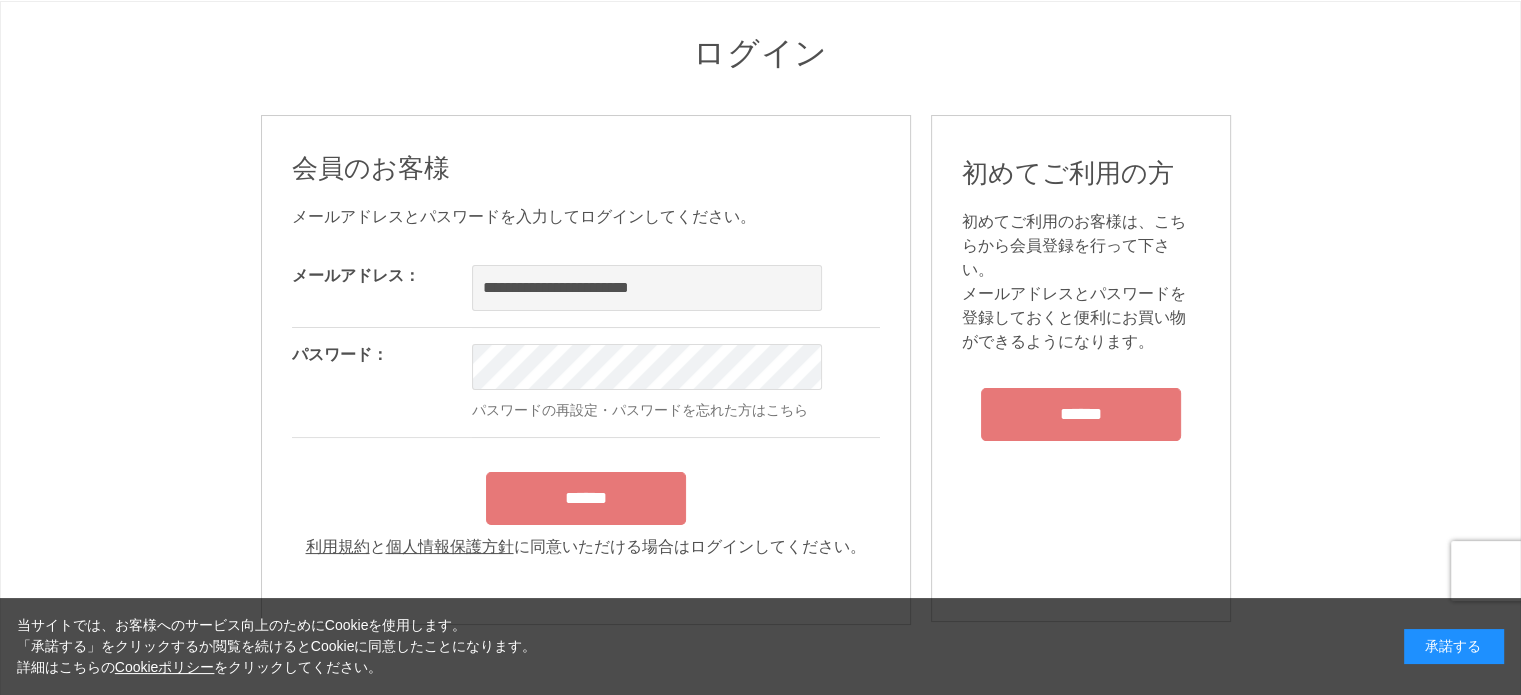 type on "**********" 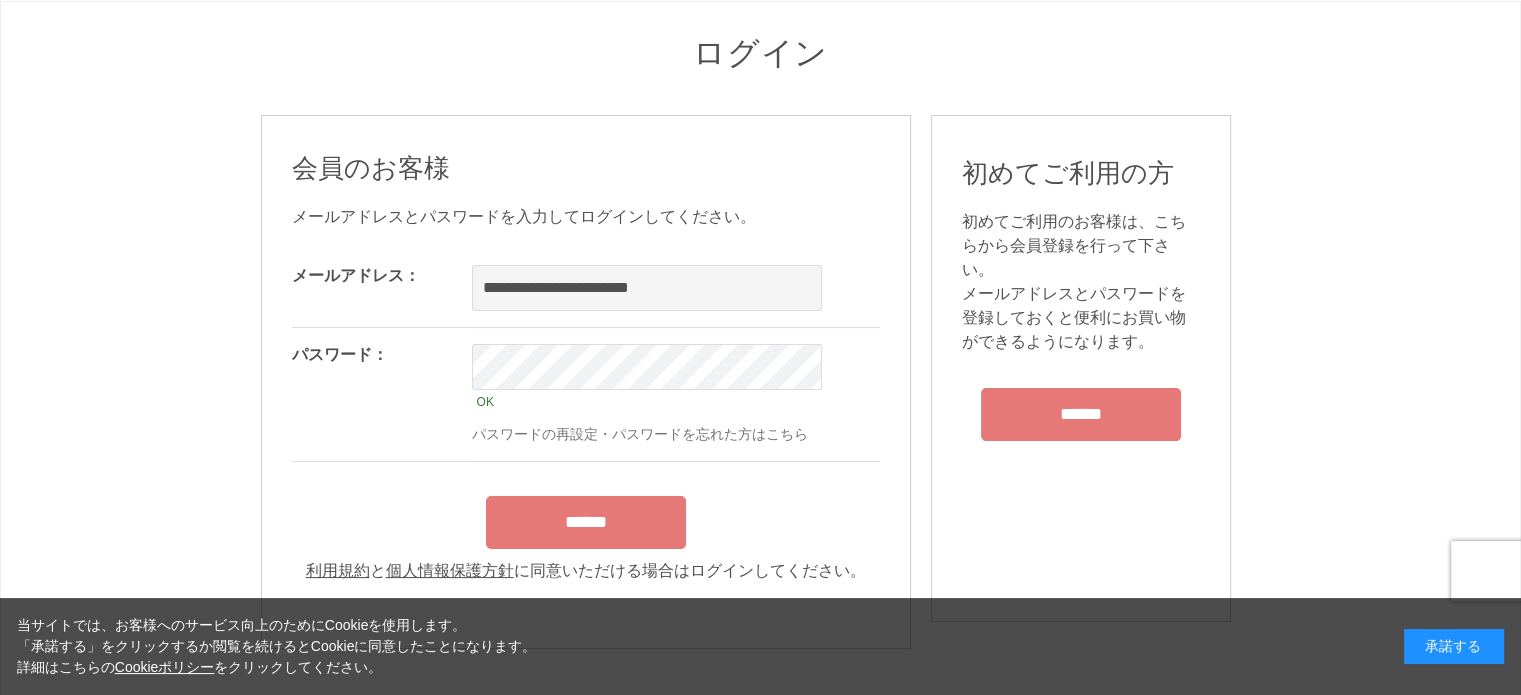 click on "******" at bounding box center (586, 522) 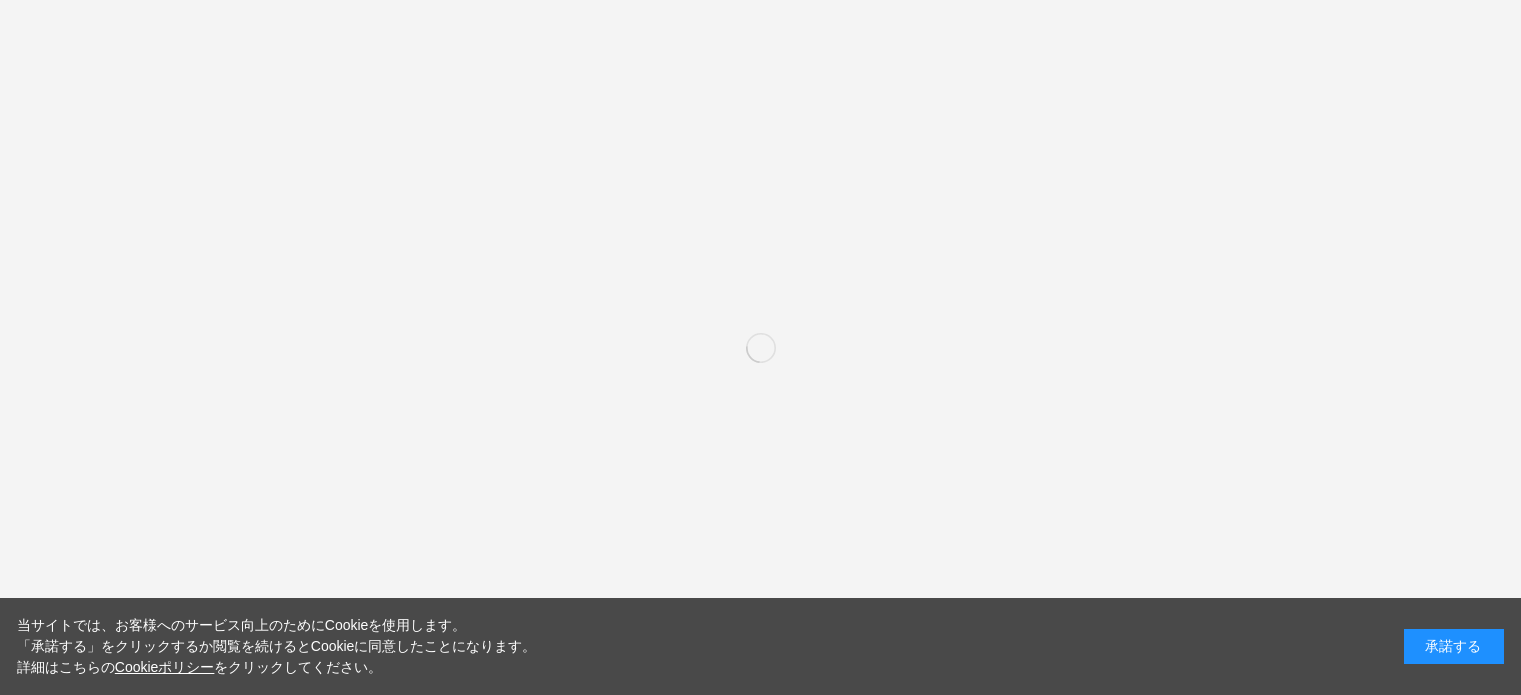 scroll, scrollTop: 0, scrollLeft: 0, axis: both 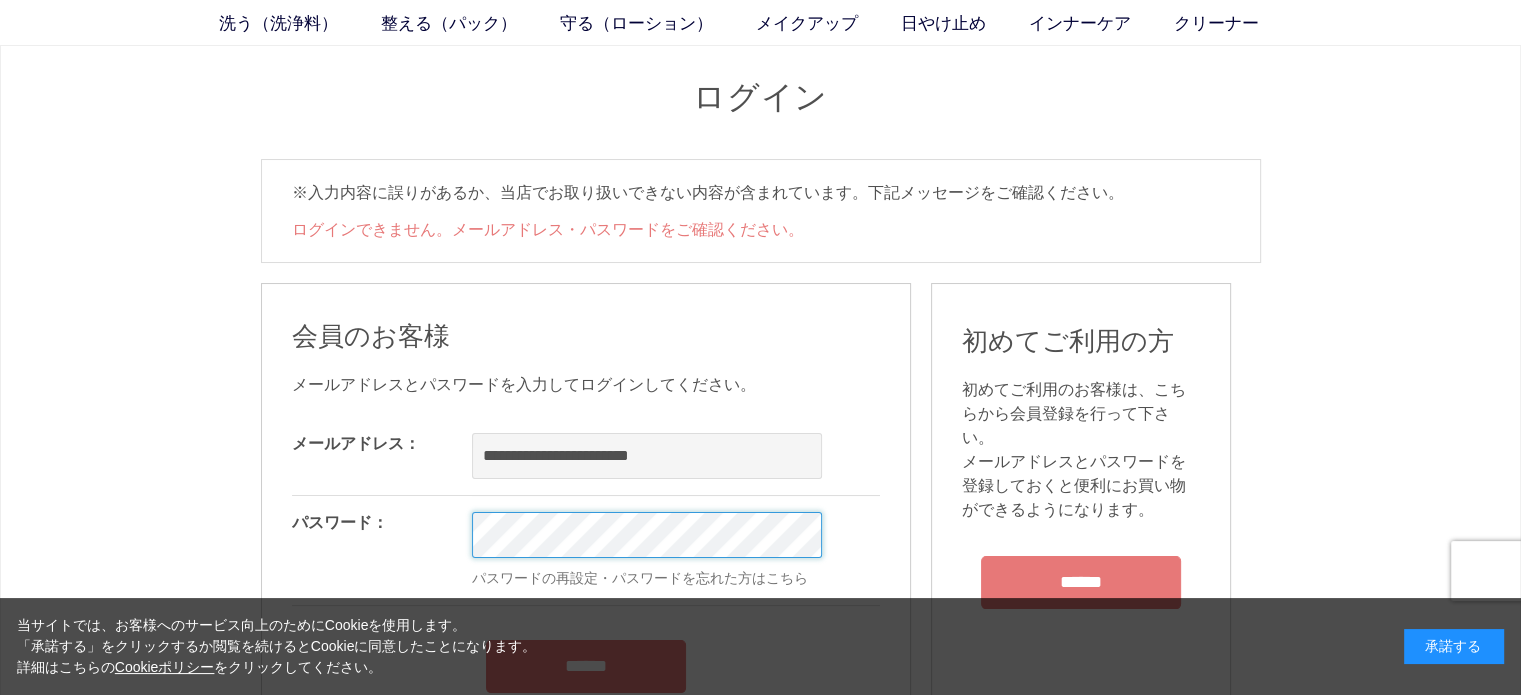type on "**********" 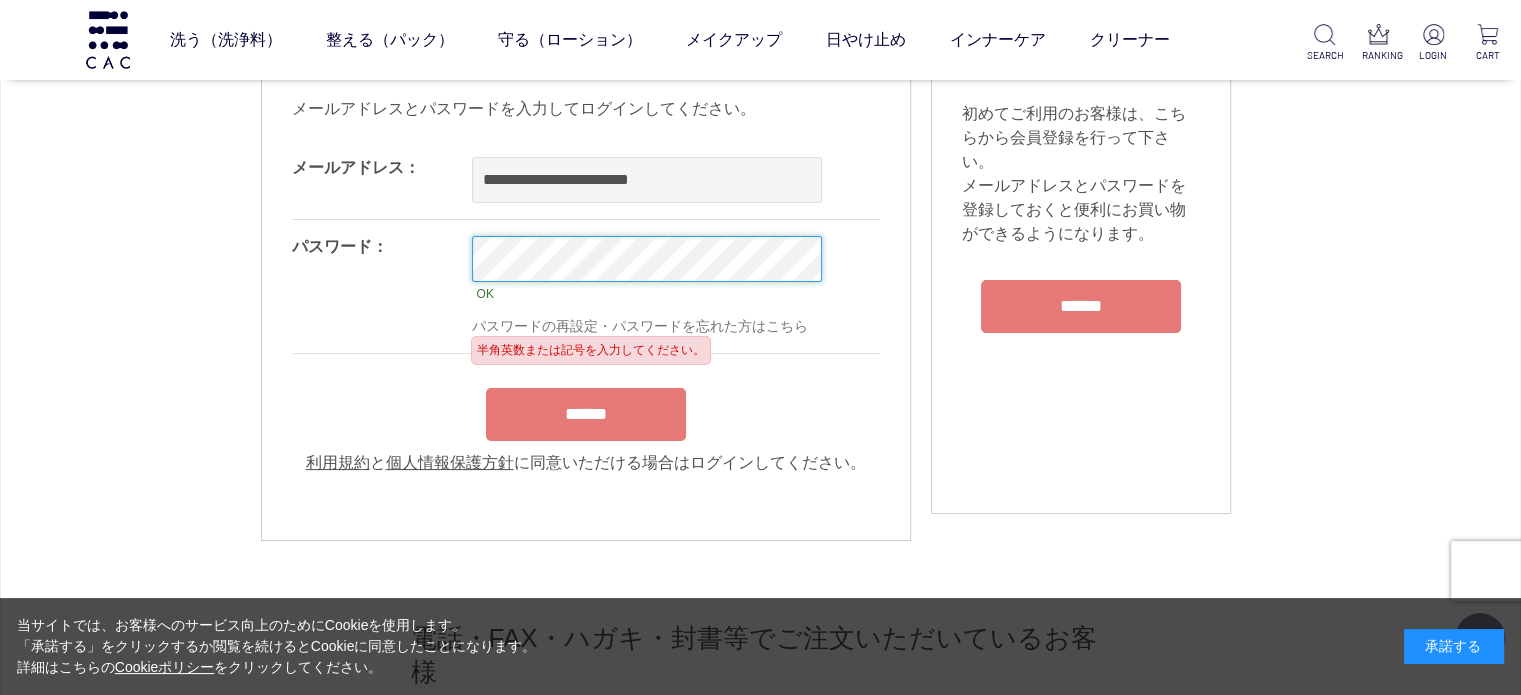 scroll, scrollTop: 236, scrollLeft: 0, axis: vertical 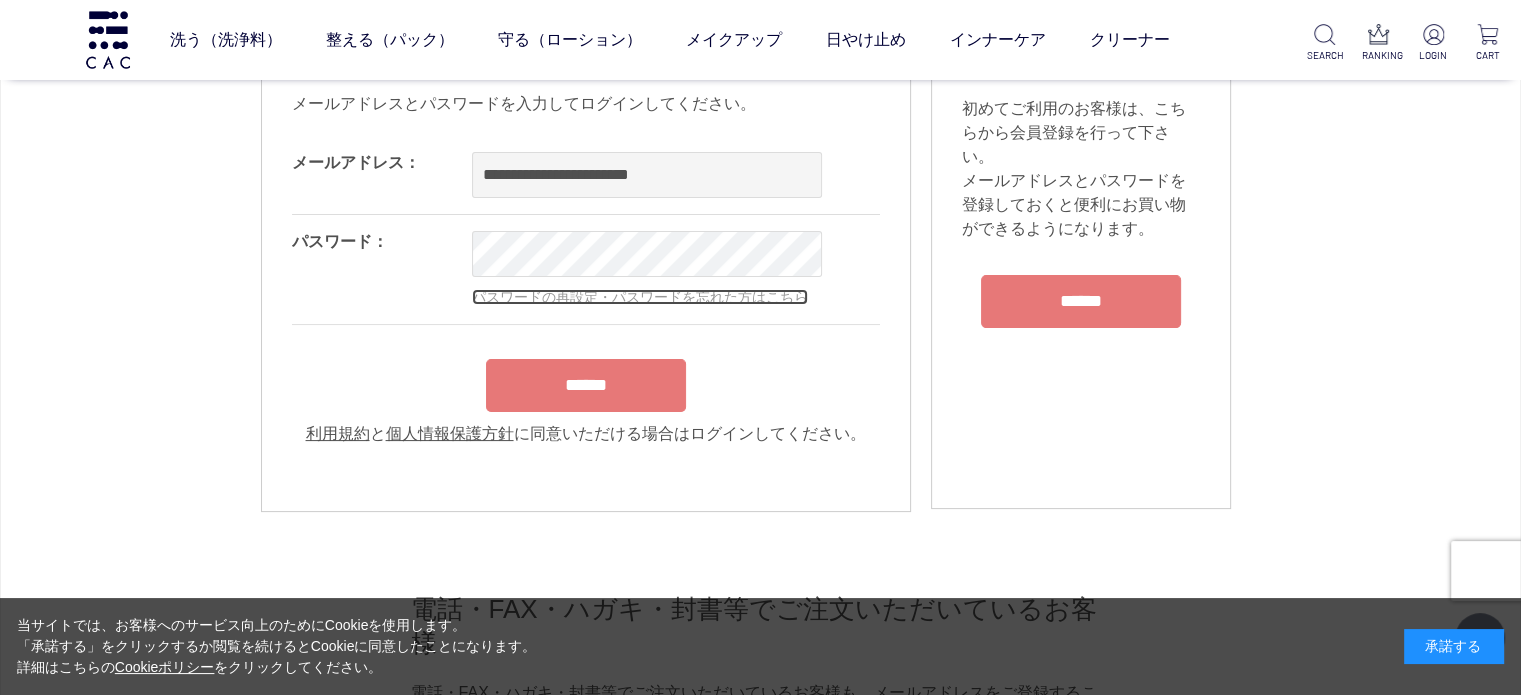 click on "**********" at bounding box center [586, 291] 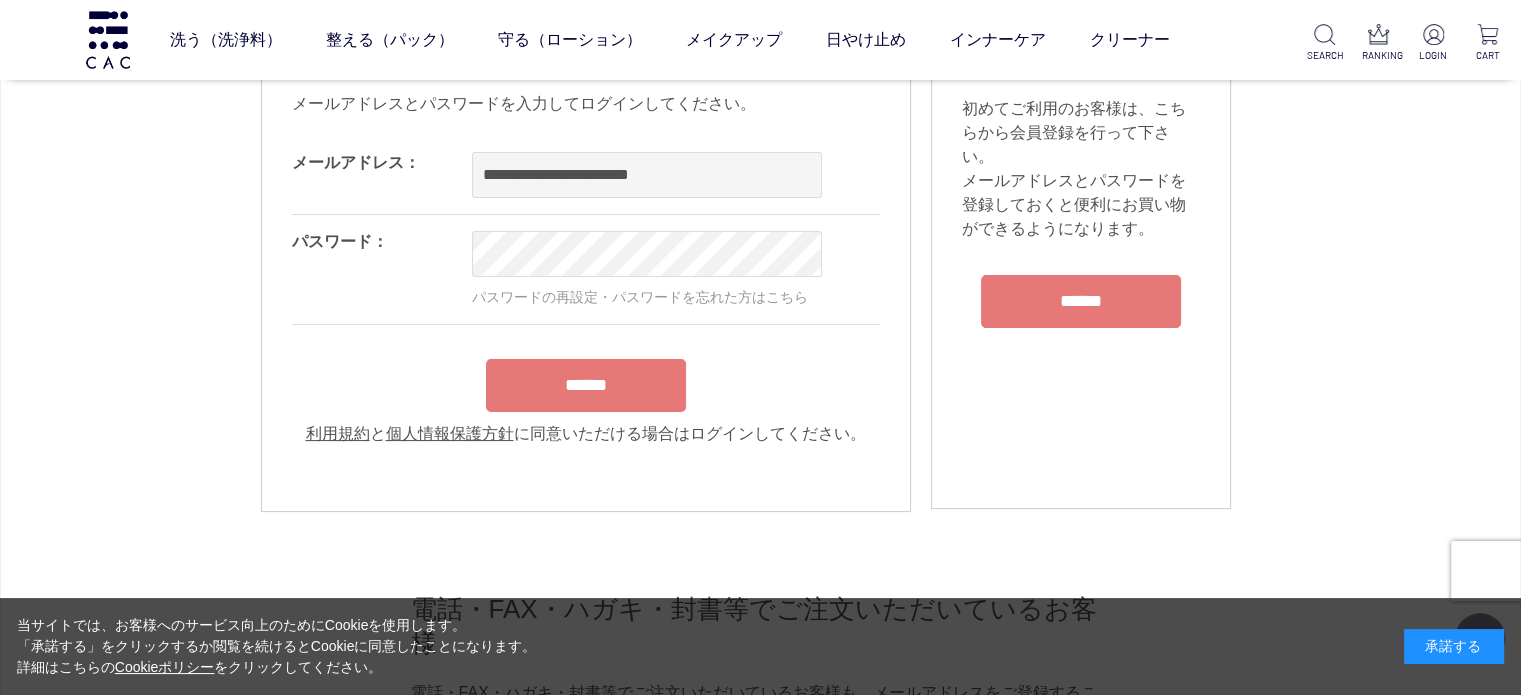 click on "**********" at bounding box center [586, 291] 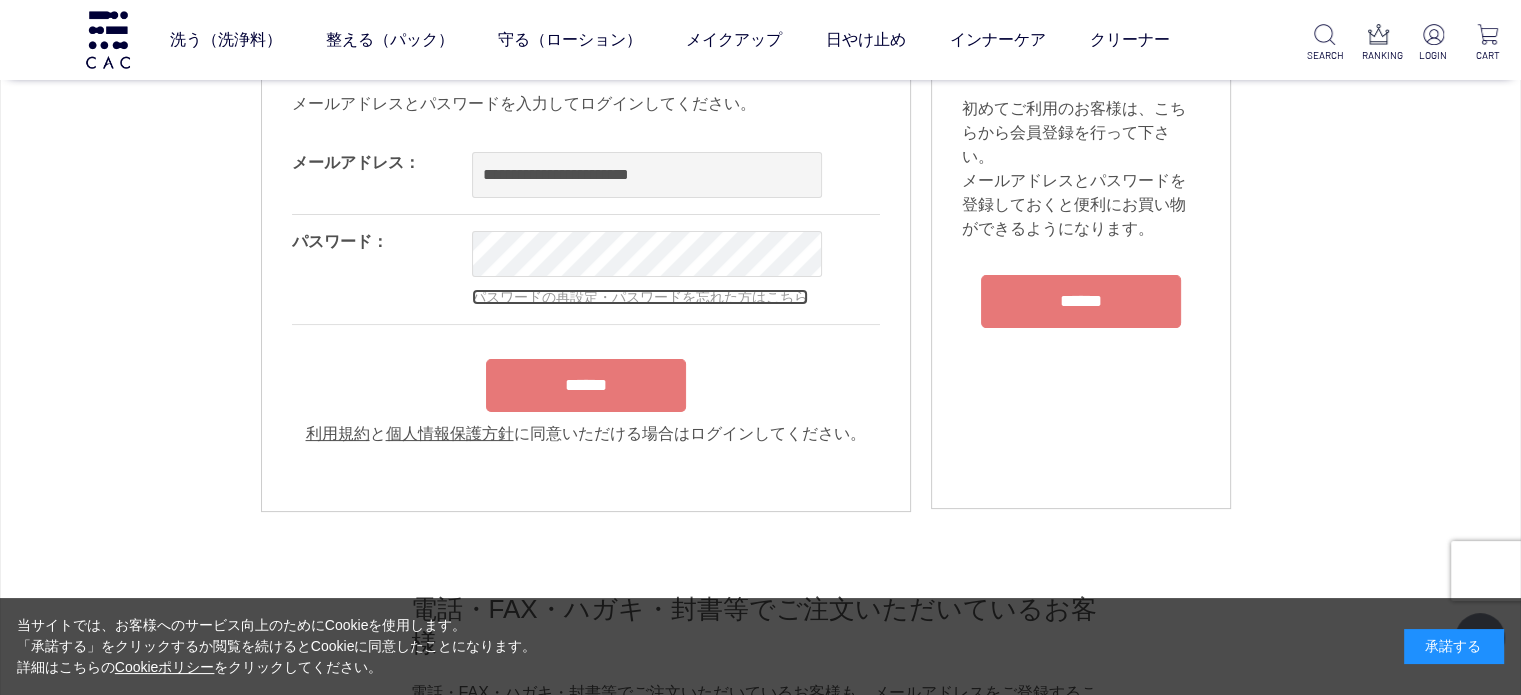 click on "パスワードの再設定・パスワードを忘れた方はこちら" at bounding box center (640, 297) 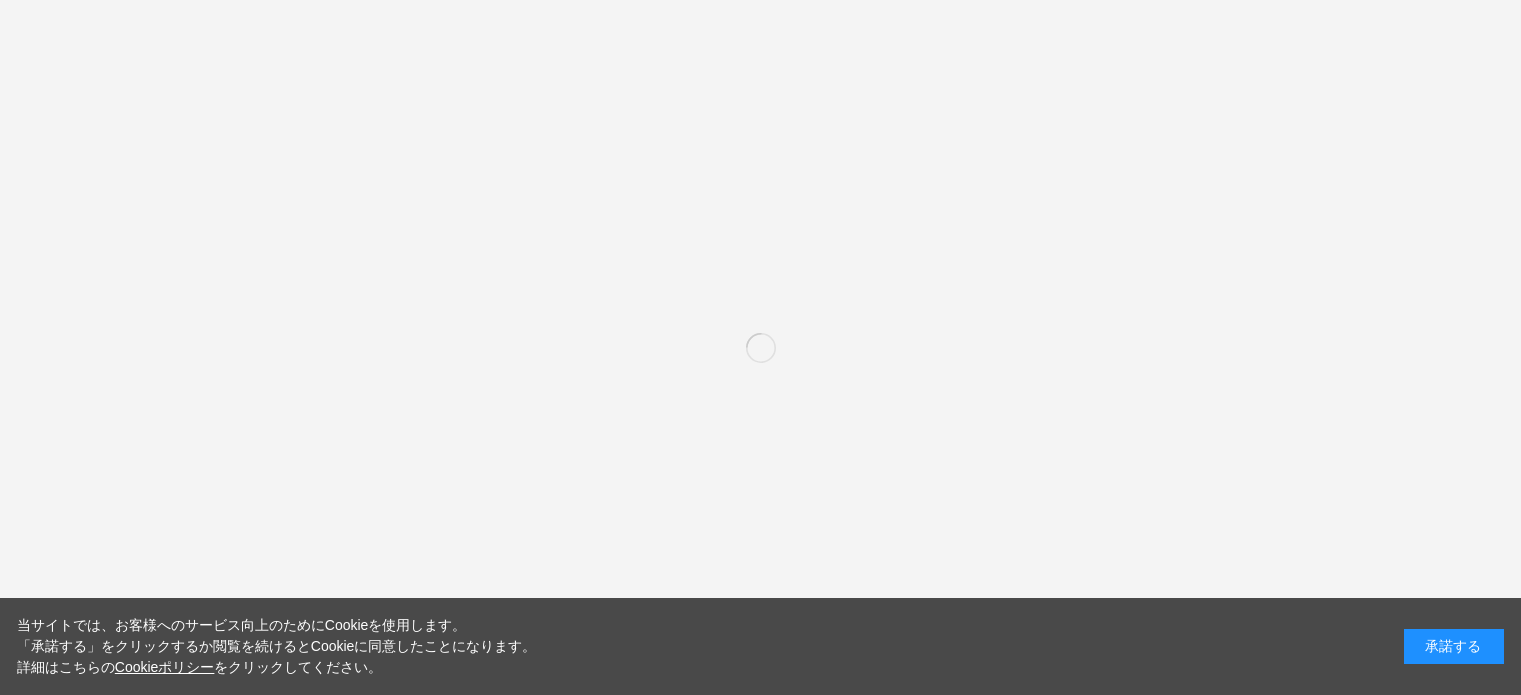 scroll, scrollTop: 0, scrollLeft: 0, axis: both 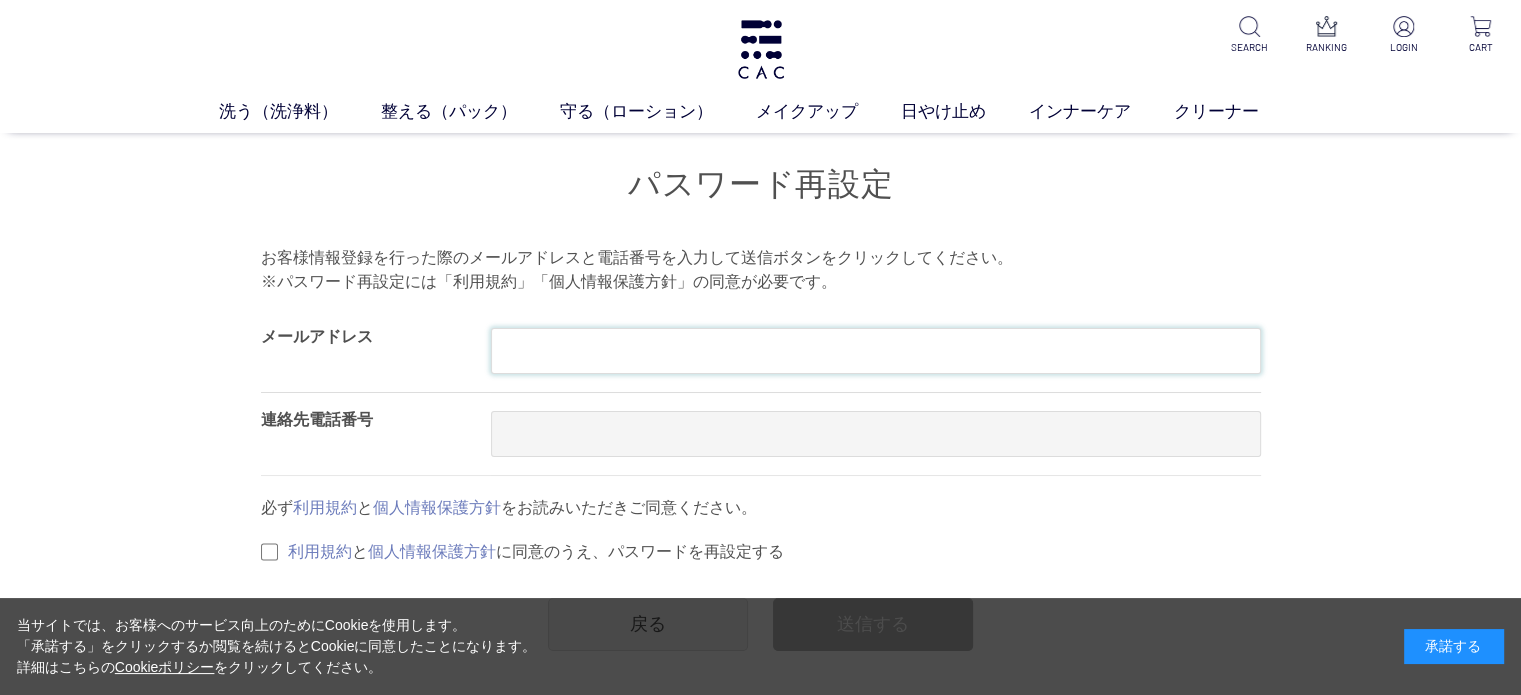 click at bounding box center [876, 351] 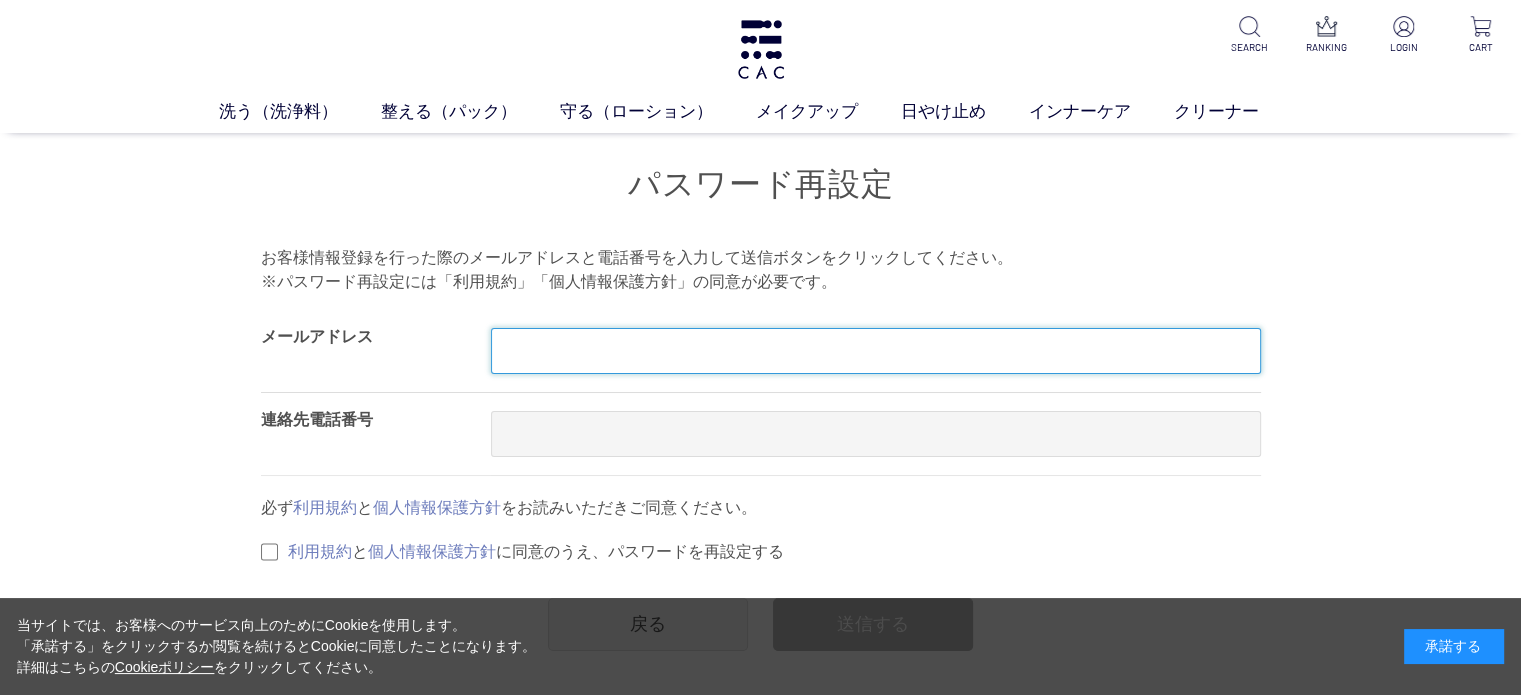 type on "**********" 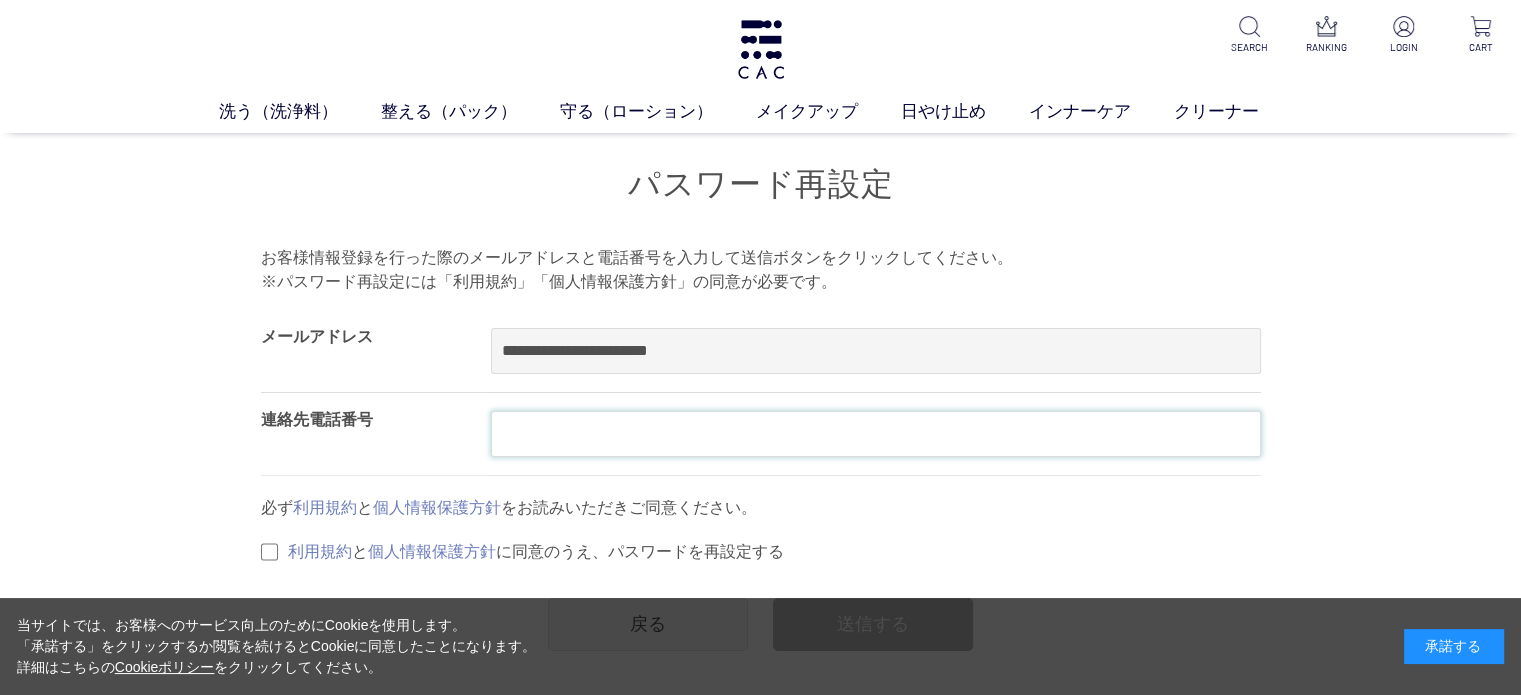 click at bounding box center (876, 434) 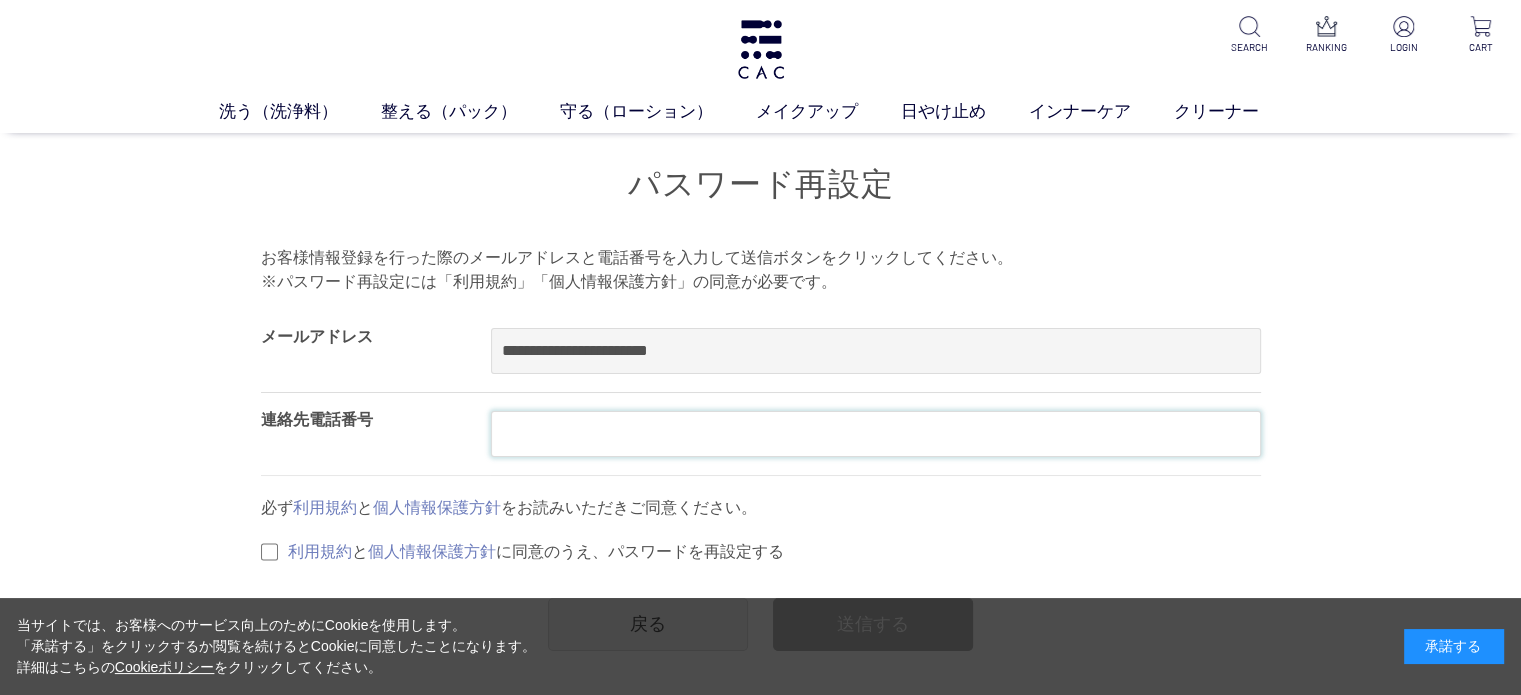type on "**********" 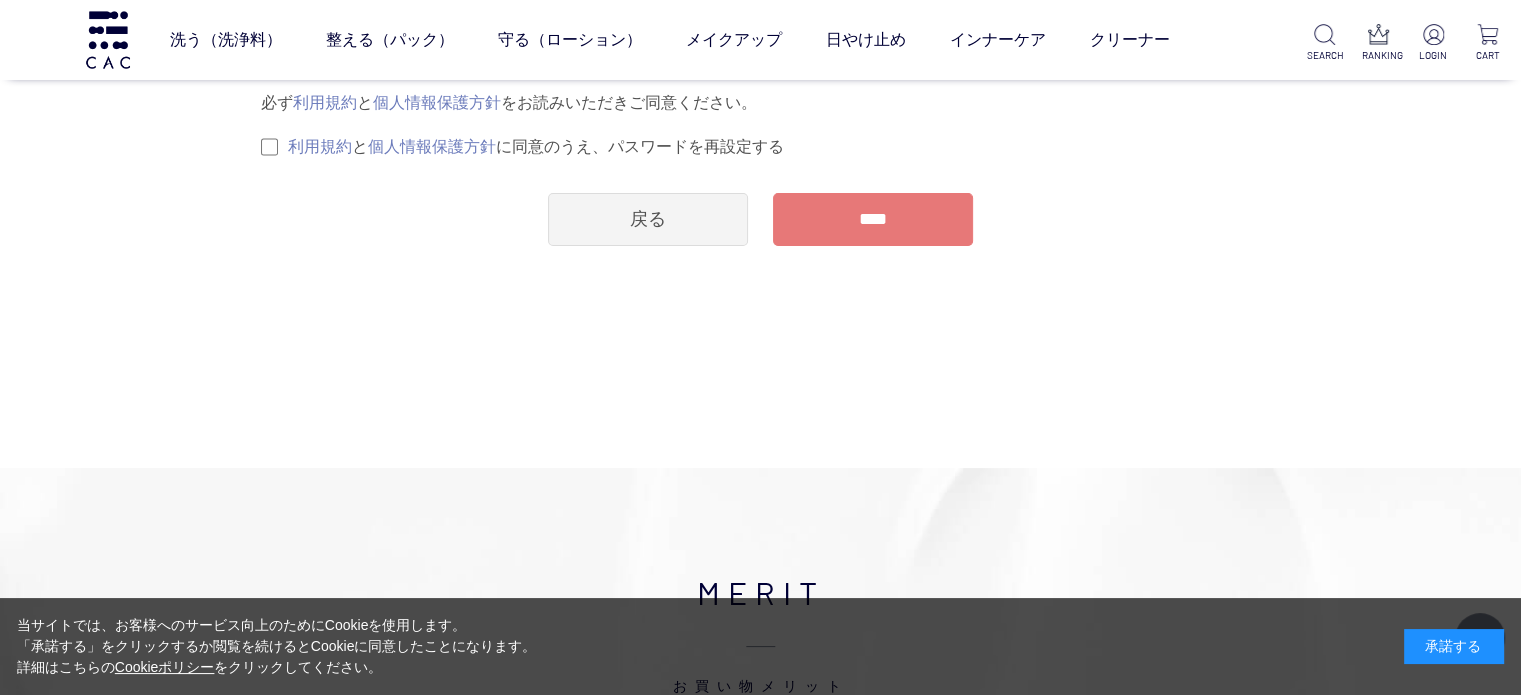 scroll, scrollTop: 283, scrollLeft: 0, axis: vertical 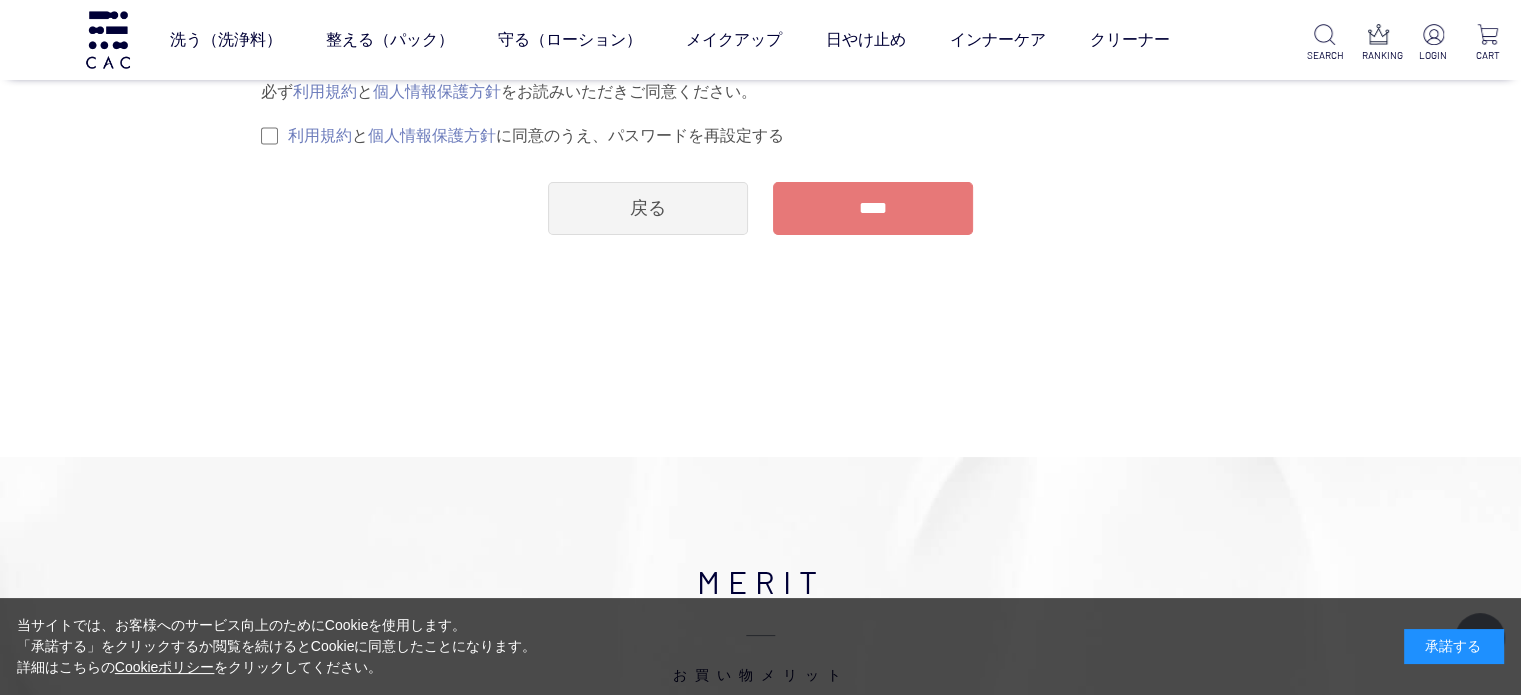click on "****" at bounding box center [873, 208] 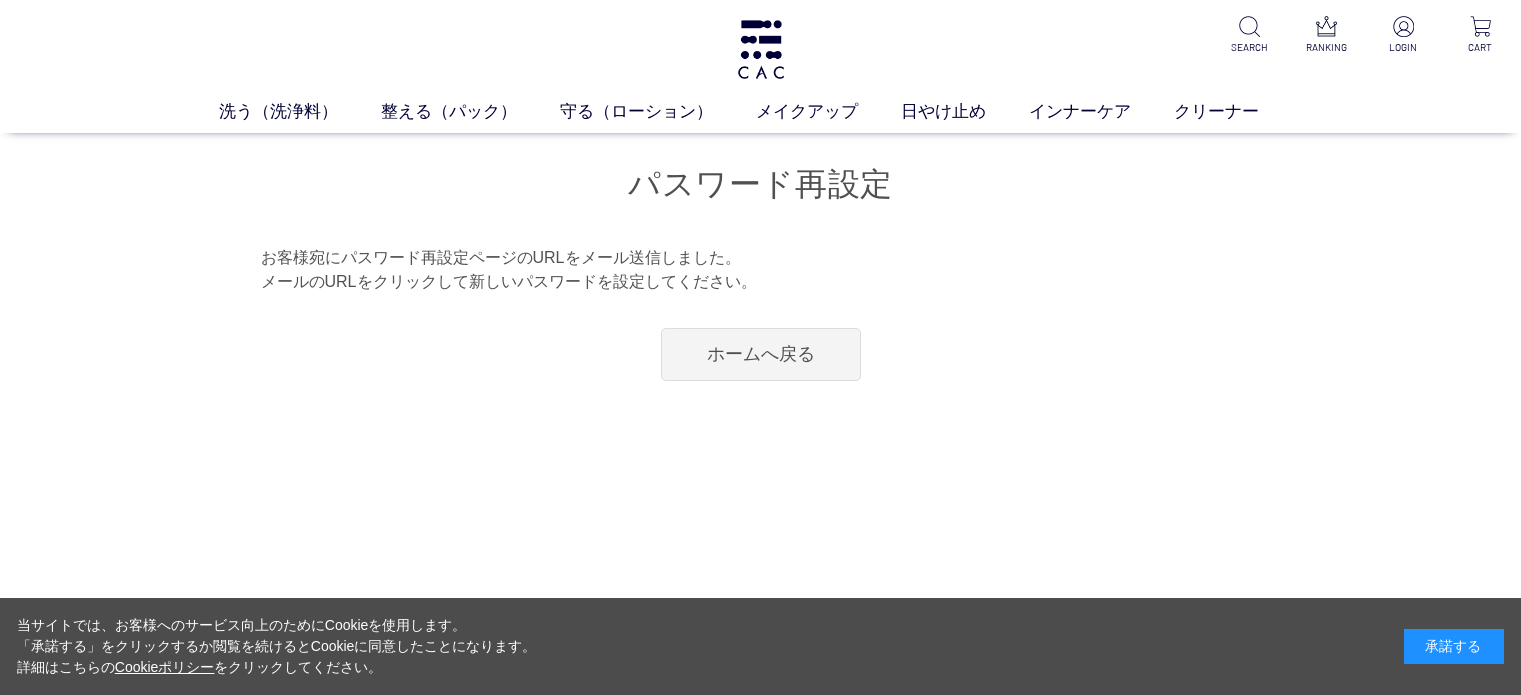 scroll, scrollTop: 0, scrollLeft: 0, axis: both 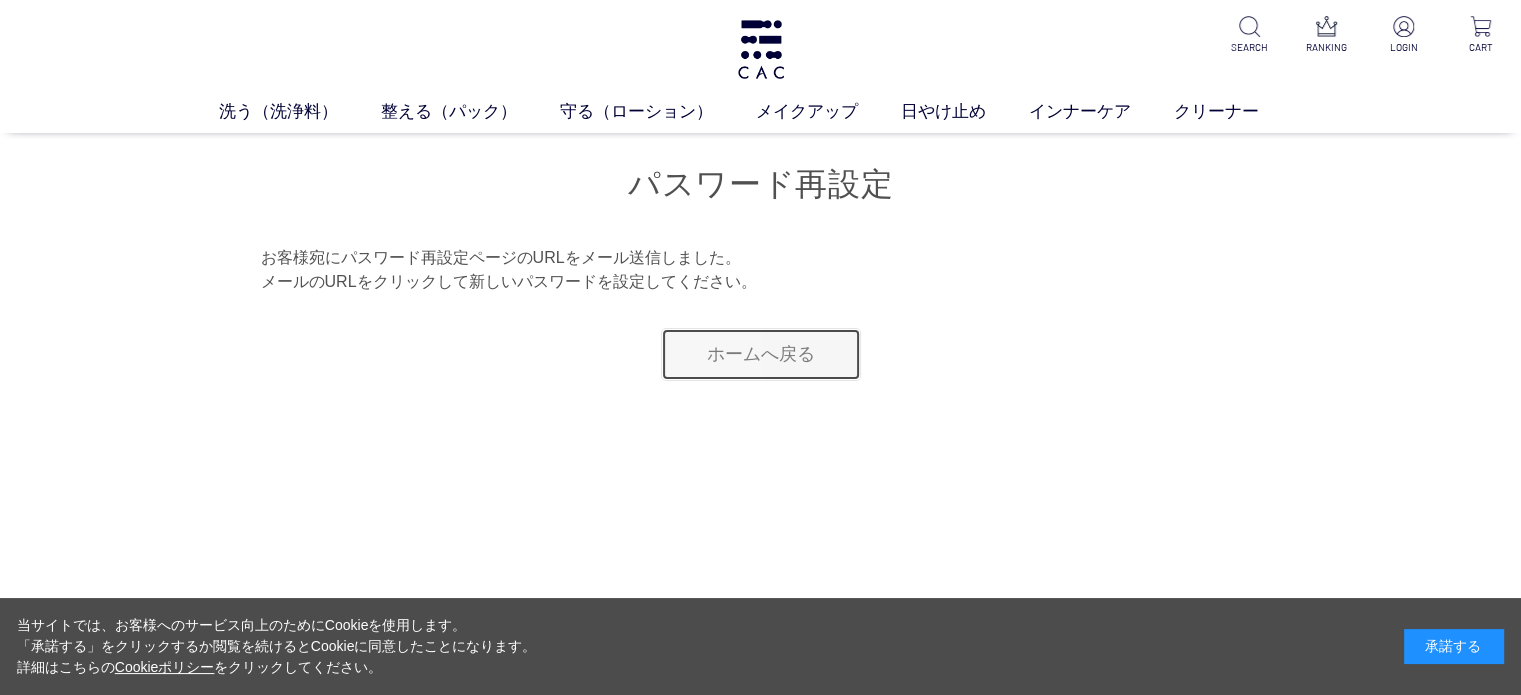 click on "ホームへ戻る" at bounding box center [761, 354] 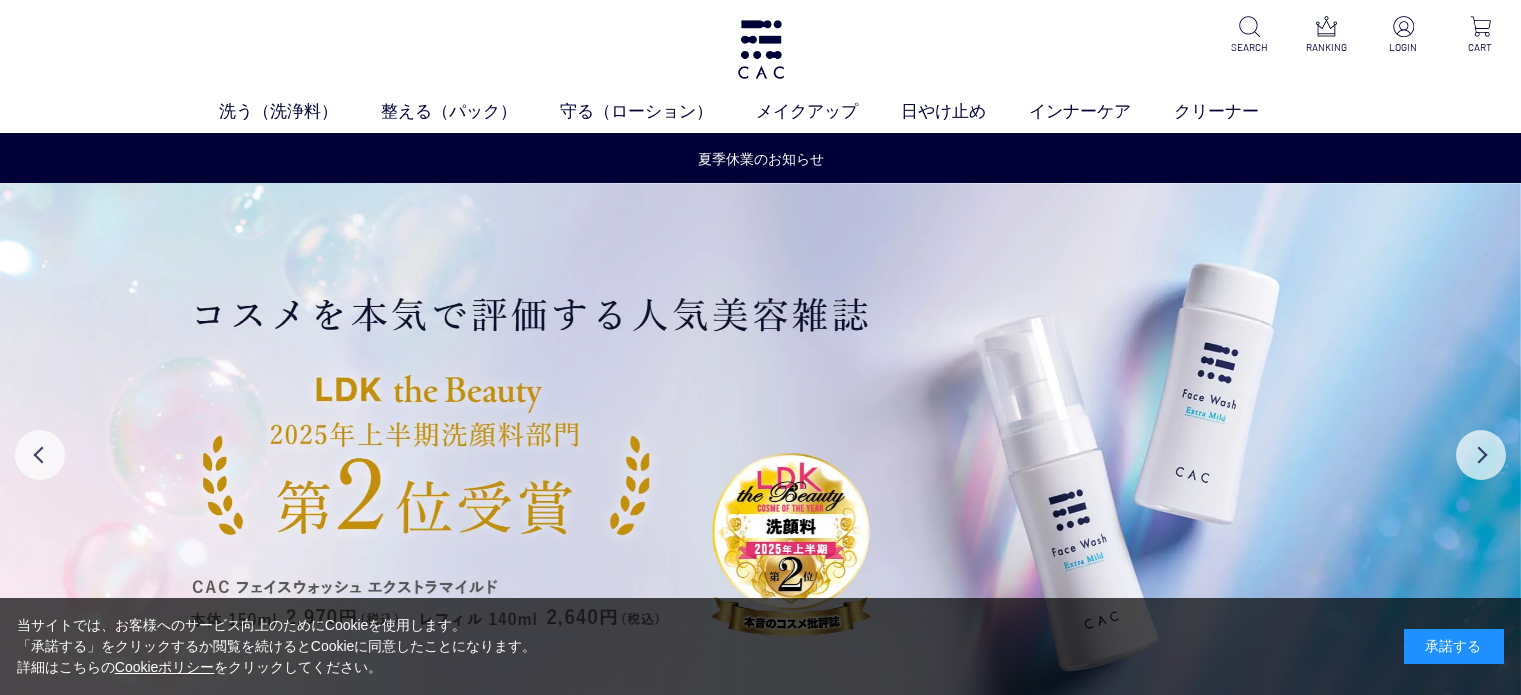 scroll, scrollTop: 0, scrollLeft: 0, axis: both 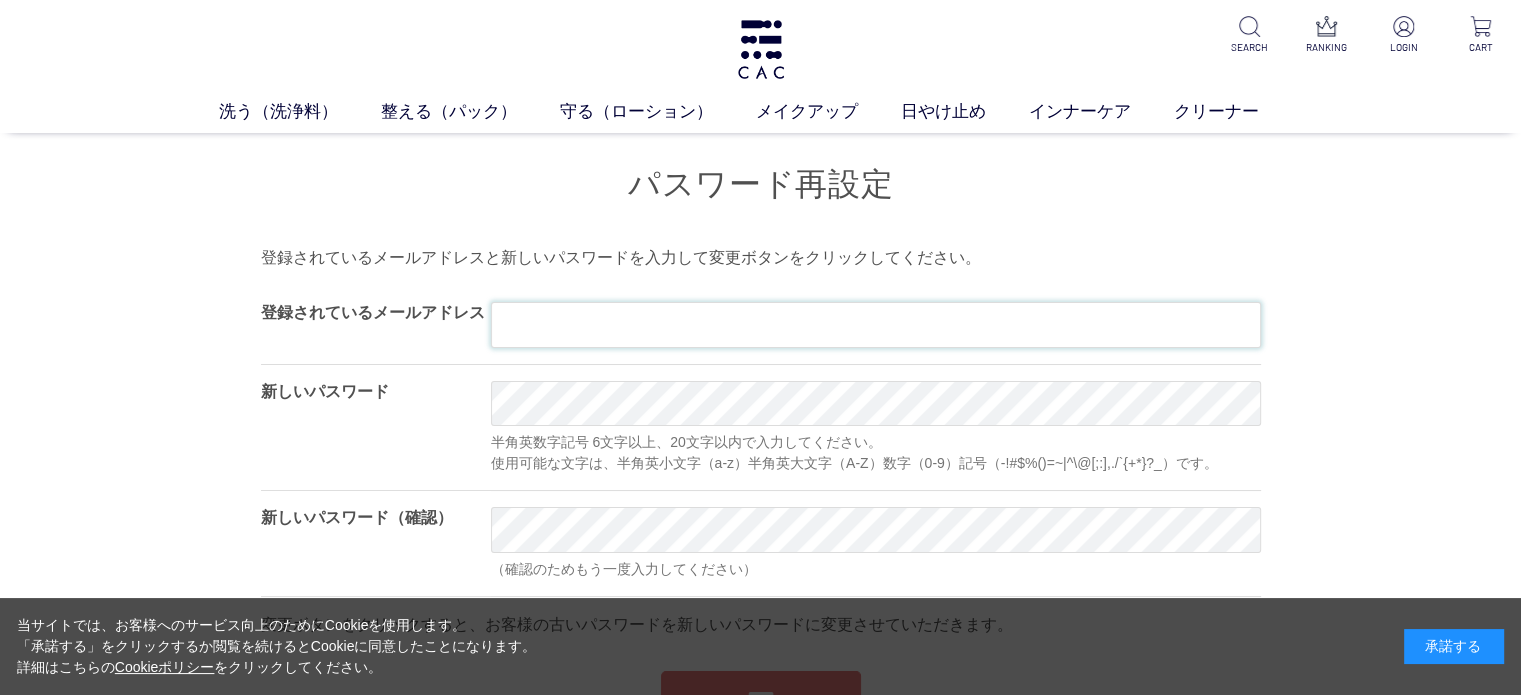 click at bounding box center (876, 325) 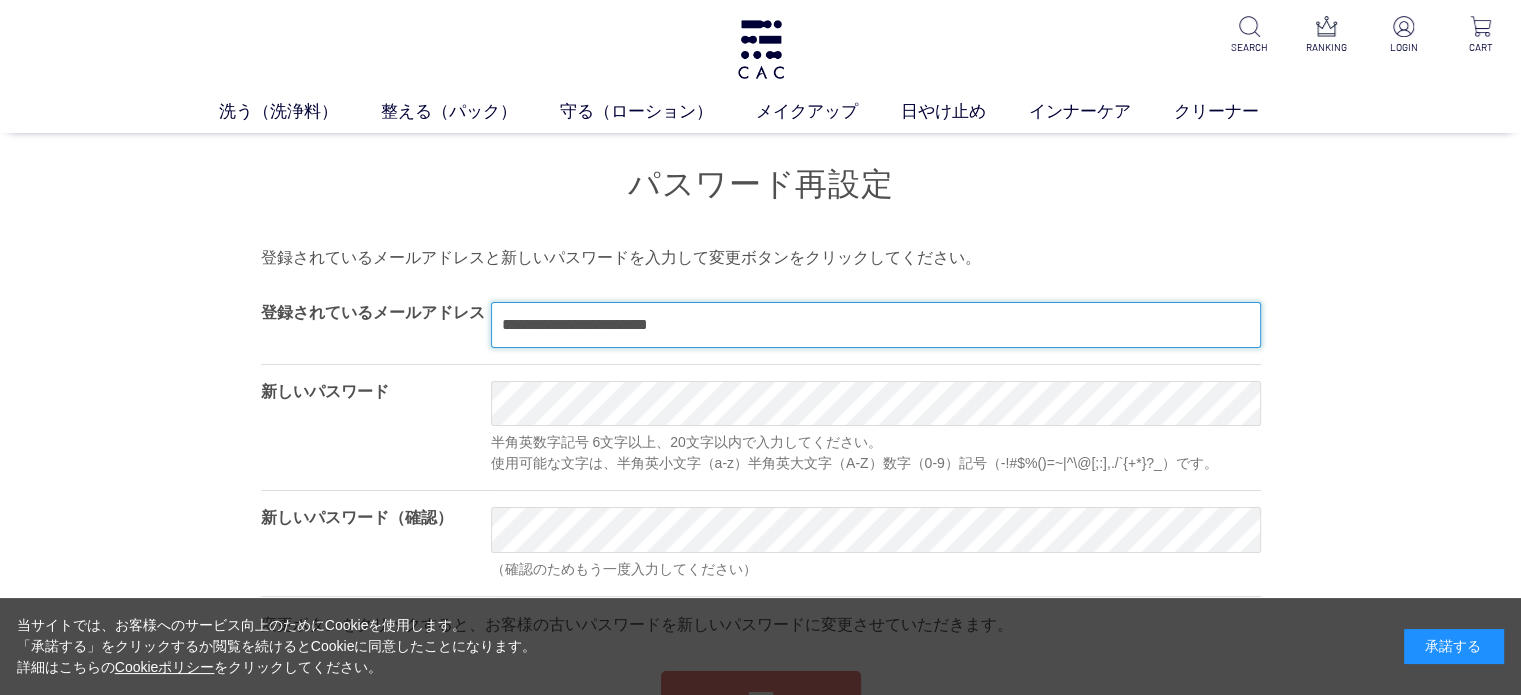 type on "**********" 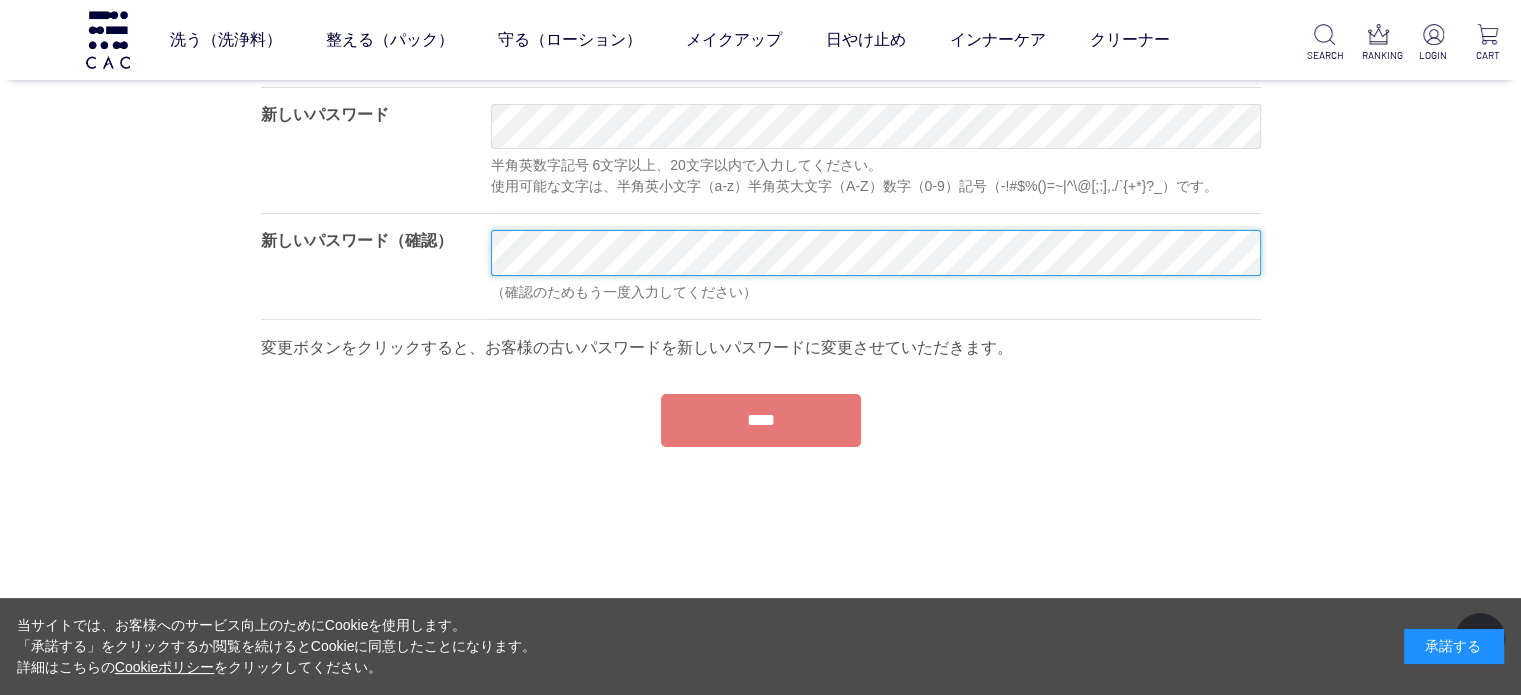scroll, scrollTop: 188, scrollLeft: 0, axis: vertical 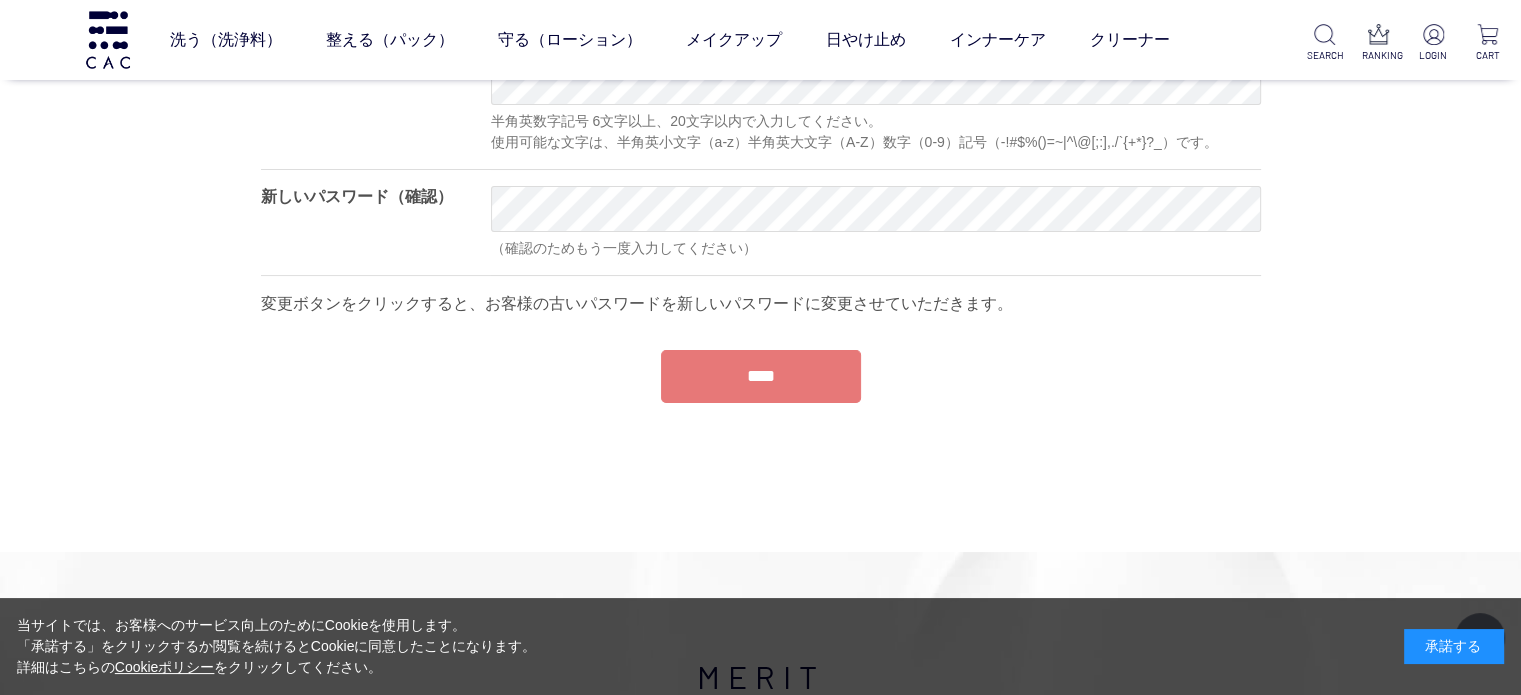 click on "****" at bounding box center [761, 376] 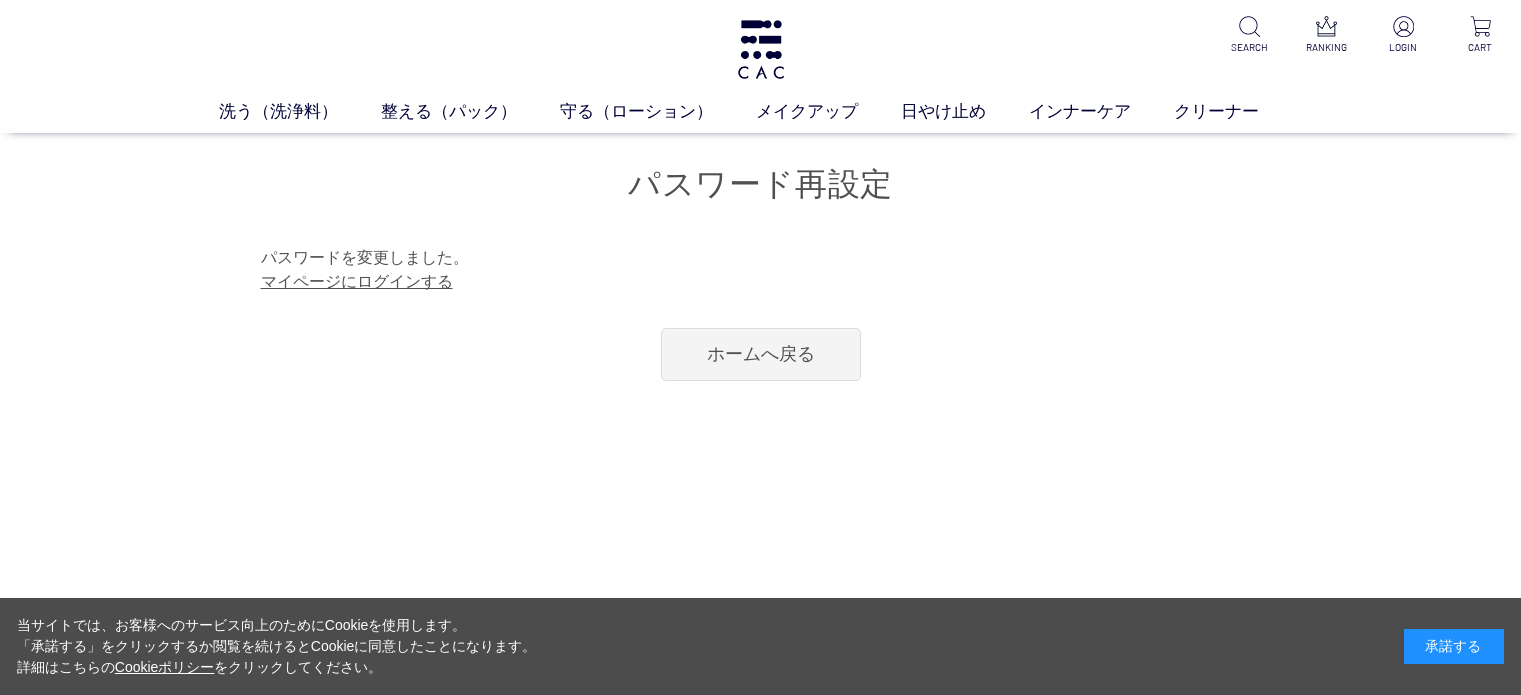 scroll, scrollTop: 0, scrollLeft: 0, axis: both 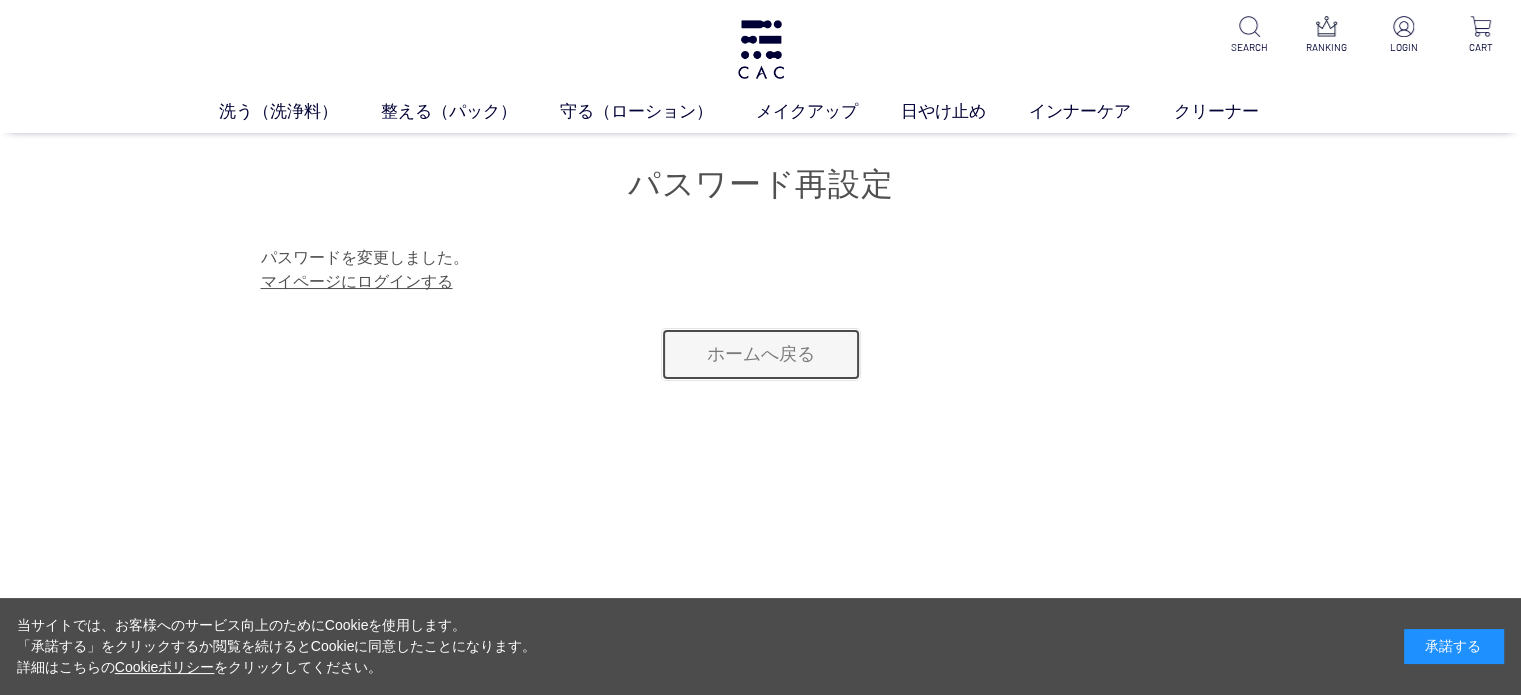 drag, startPoint x: 0, startPoint y: 0, endPoint x: 778, endPoint y: 368, distance: 860.6439 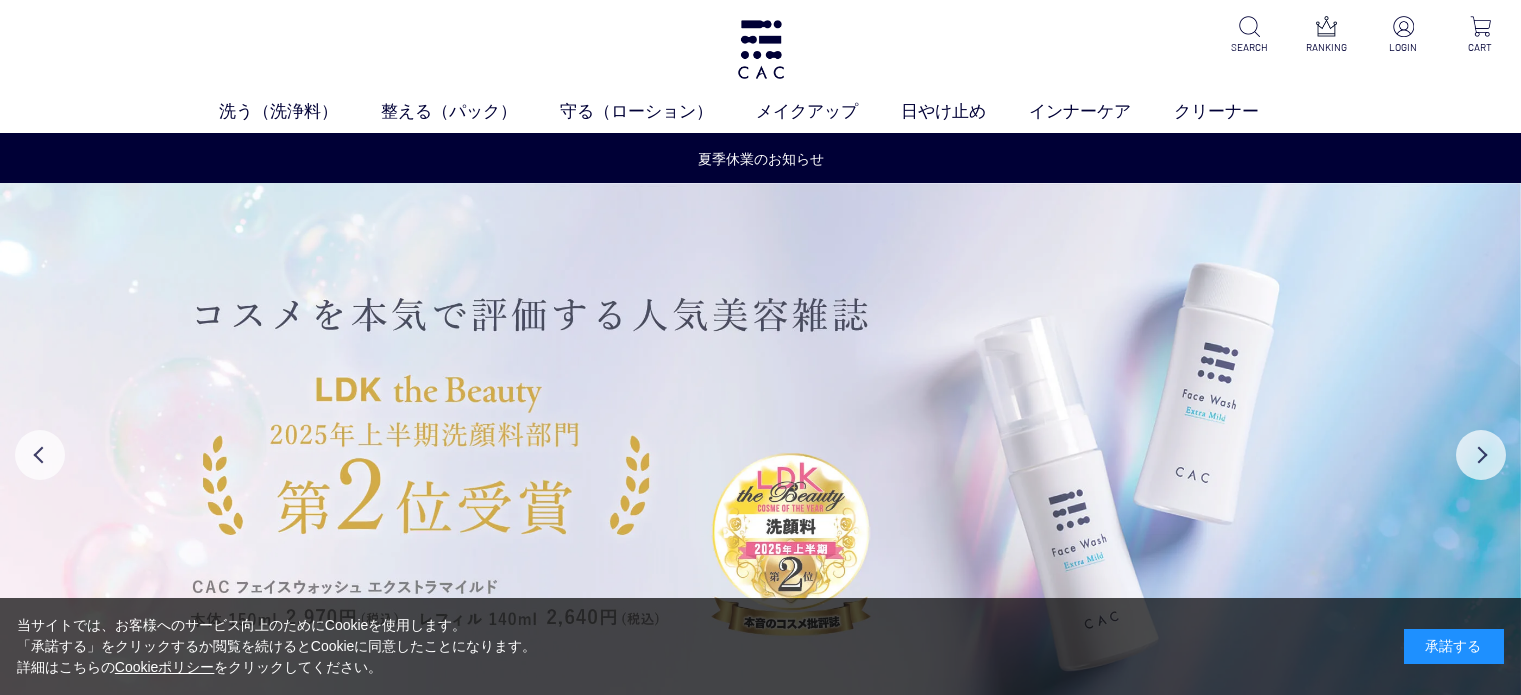 scroll, scrollTop: 0, scrollLeft: 0, axis: both 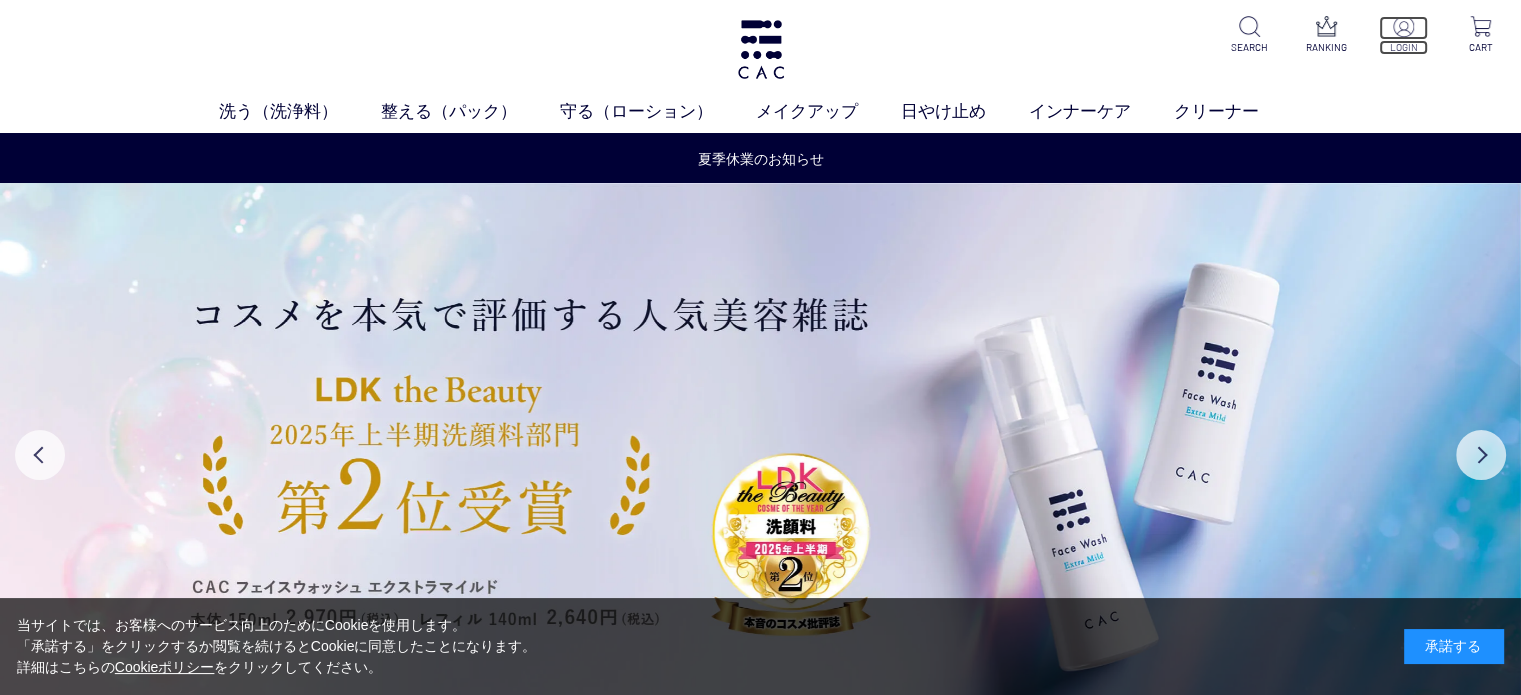 click on "LOGIN" at bounding box center (1403, 47) 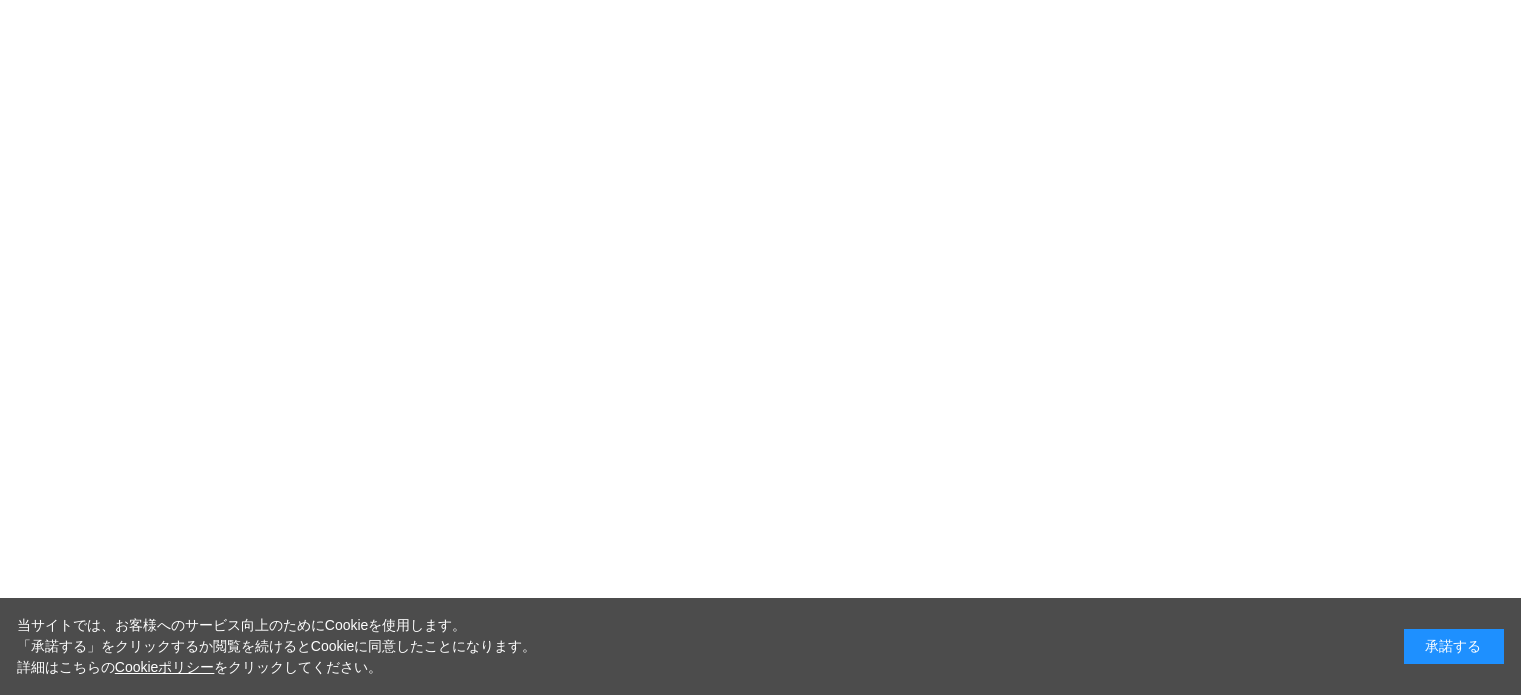 scroll, scrollTop: 0, scrollLeft: 0, axis: both 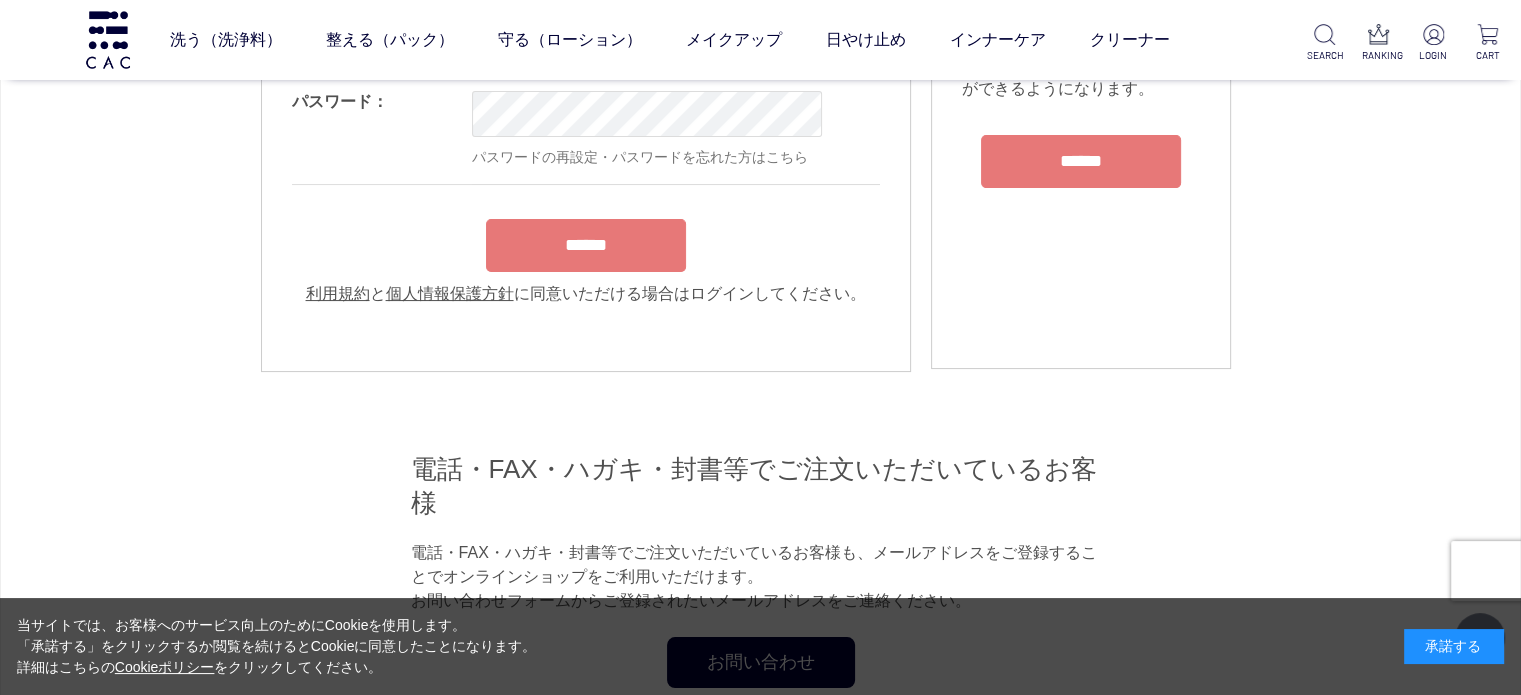 type on "**********" 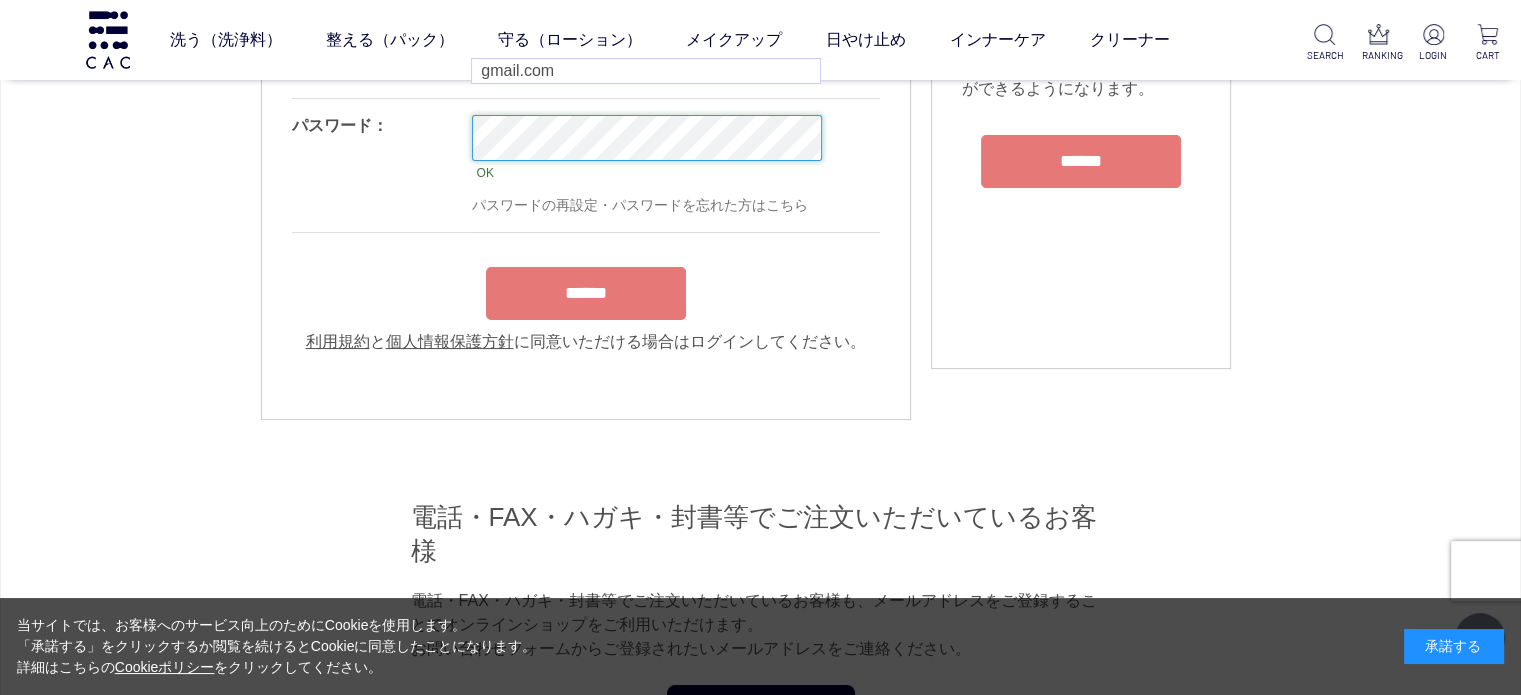 click on "OK
パスワードの再設定・パスワードを忘れた方はこちら" at bounding box center [732, 165] 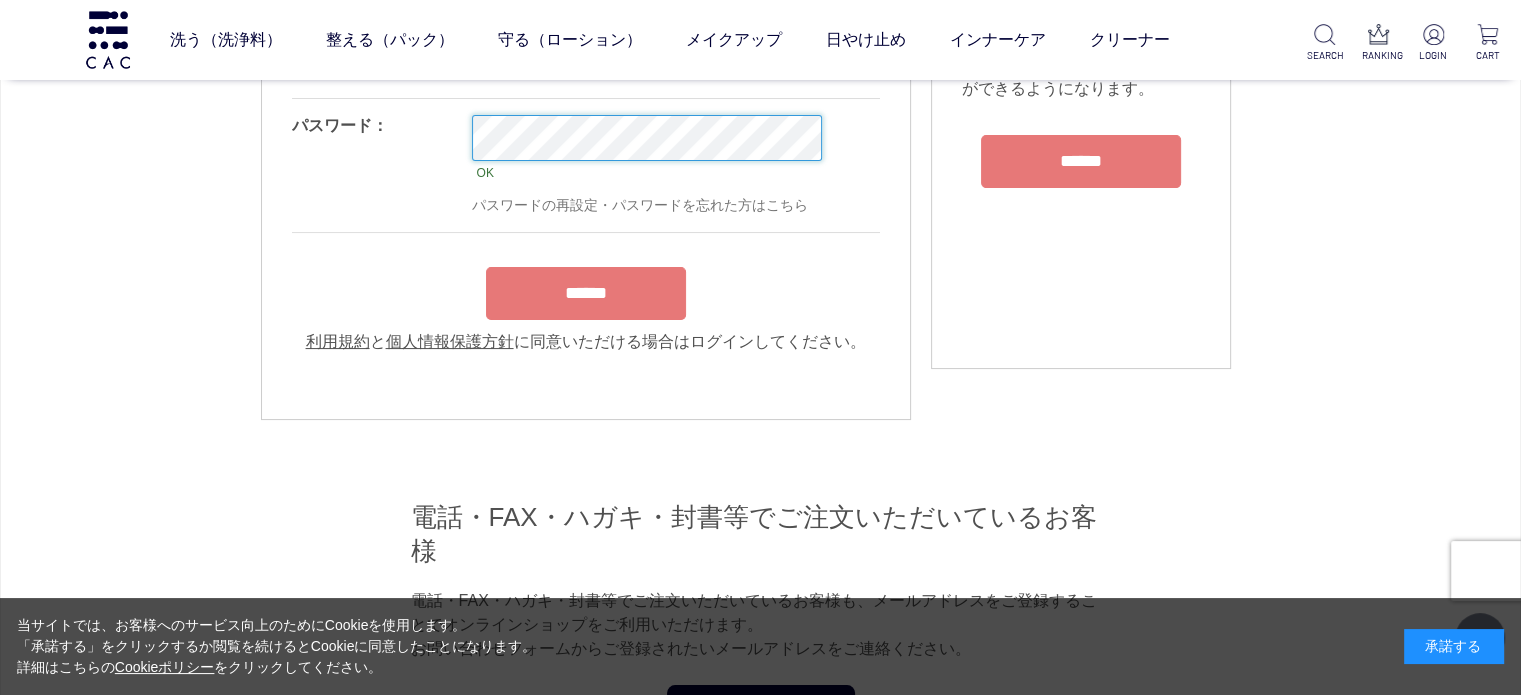 click on "******" at bounding box center (586, 293) 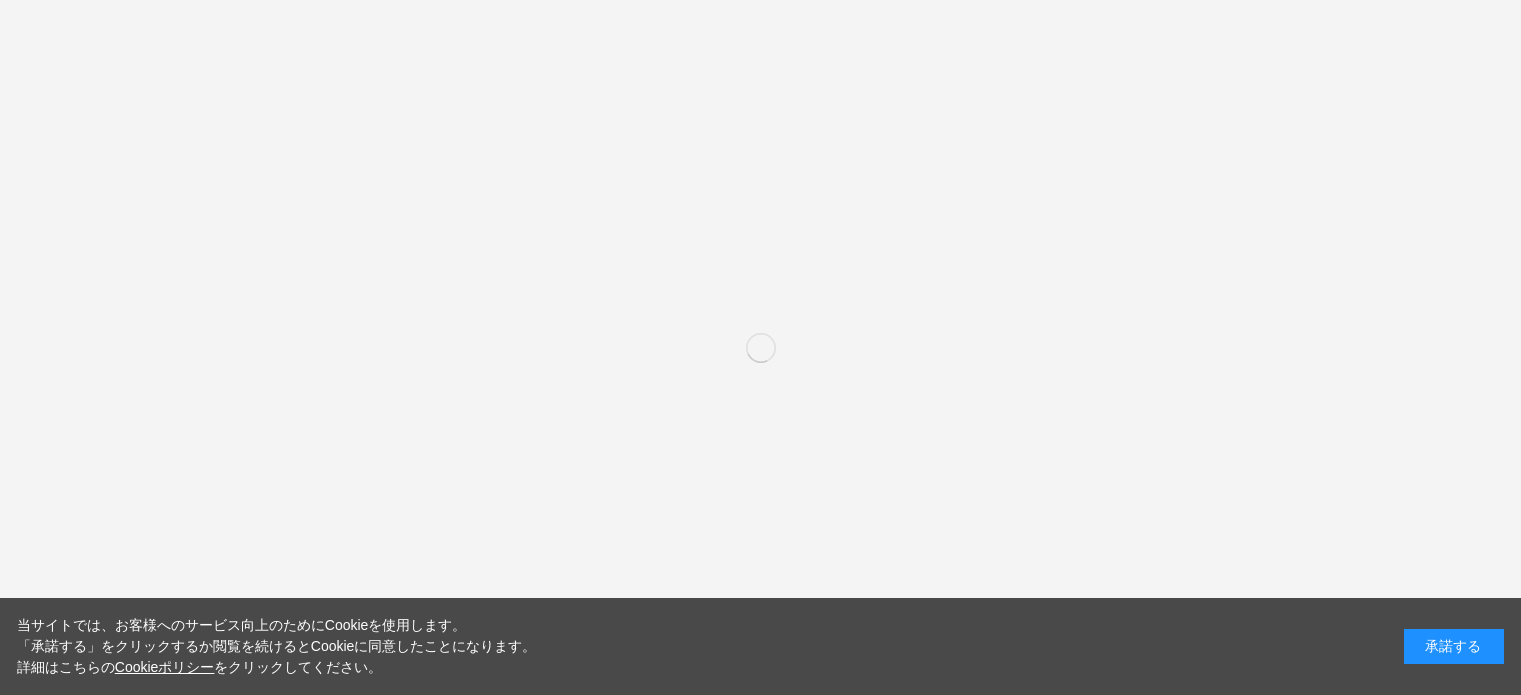 click on "洗う（洗浄料）
液体洗浄料
パウダー洗浄料
泡洗顔料
グッズ
整える（パック）
フェイスパック
ヘアパック
守る（ローション）
保湿化粧水
柔軟化粧水
美容液
ジェル
メイクアップ
ベース
アイ
フェイスカラー
リップ
日やけ止め
インナーケア
クリーナー
SEARCH
RANKING
MYPAGE
CART
ホーム
>
マイページ" at bounding box center [760, 1837] 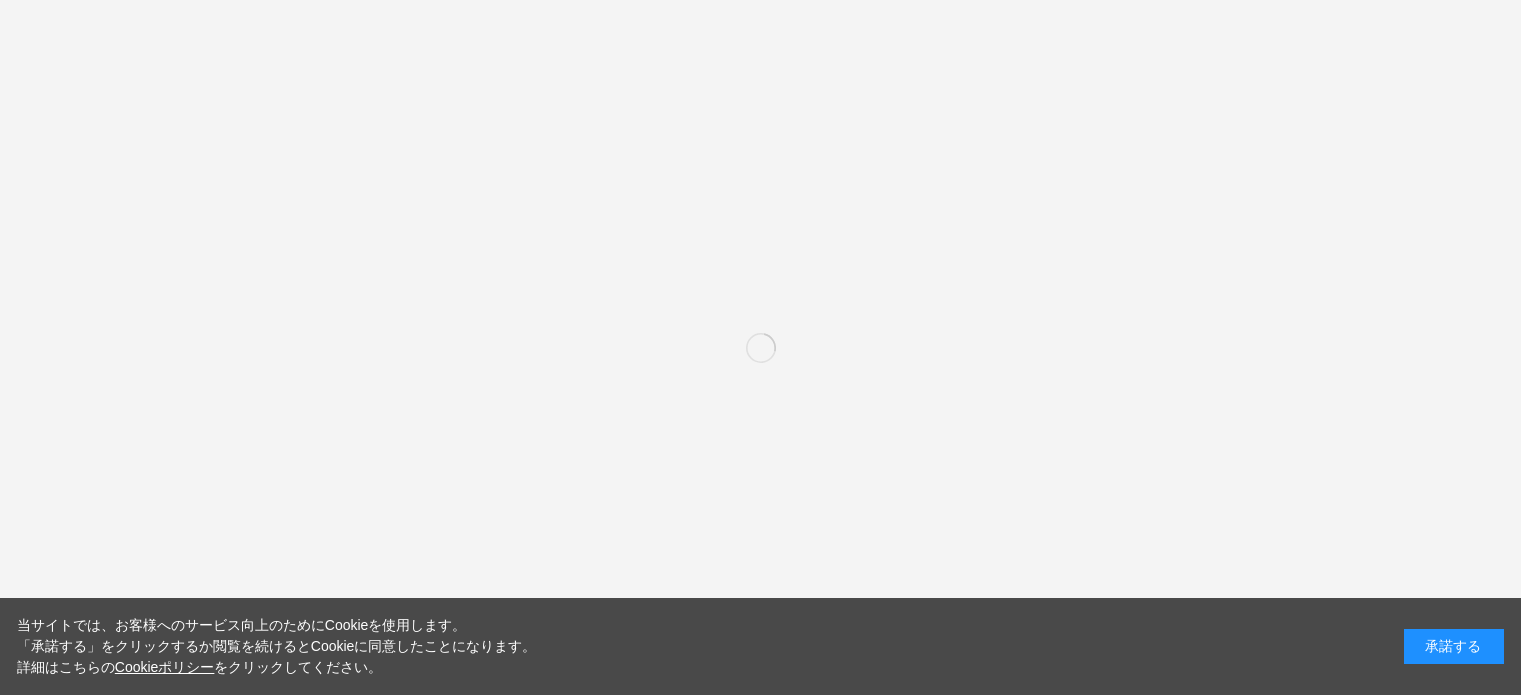 scroll, scrollTop: 0, scrollLeft: 0, axis: both 